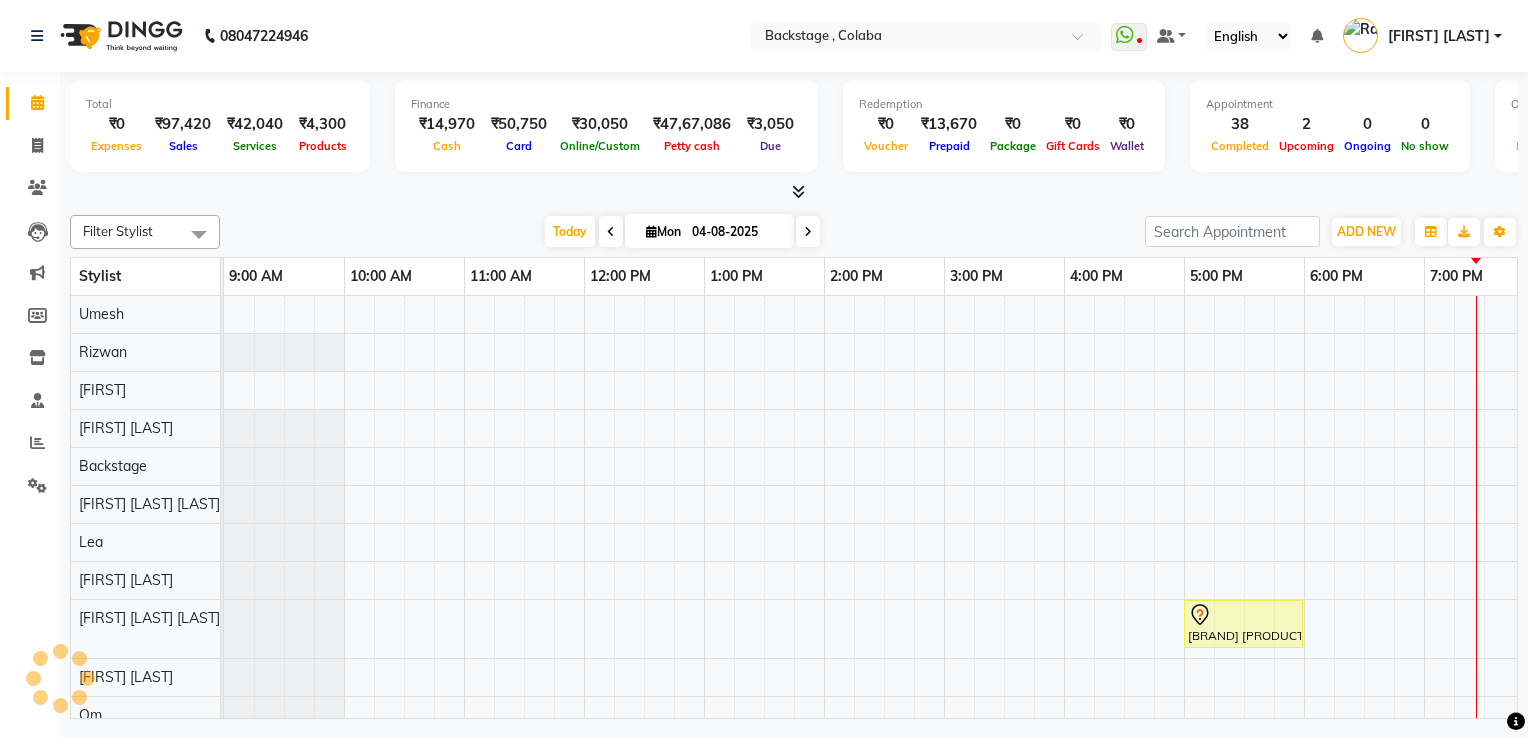 scroll, scrollTop: 0, scrollLeft: 0, axis: both 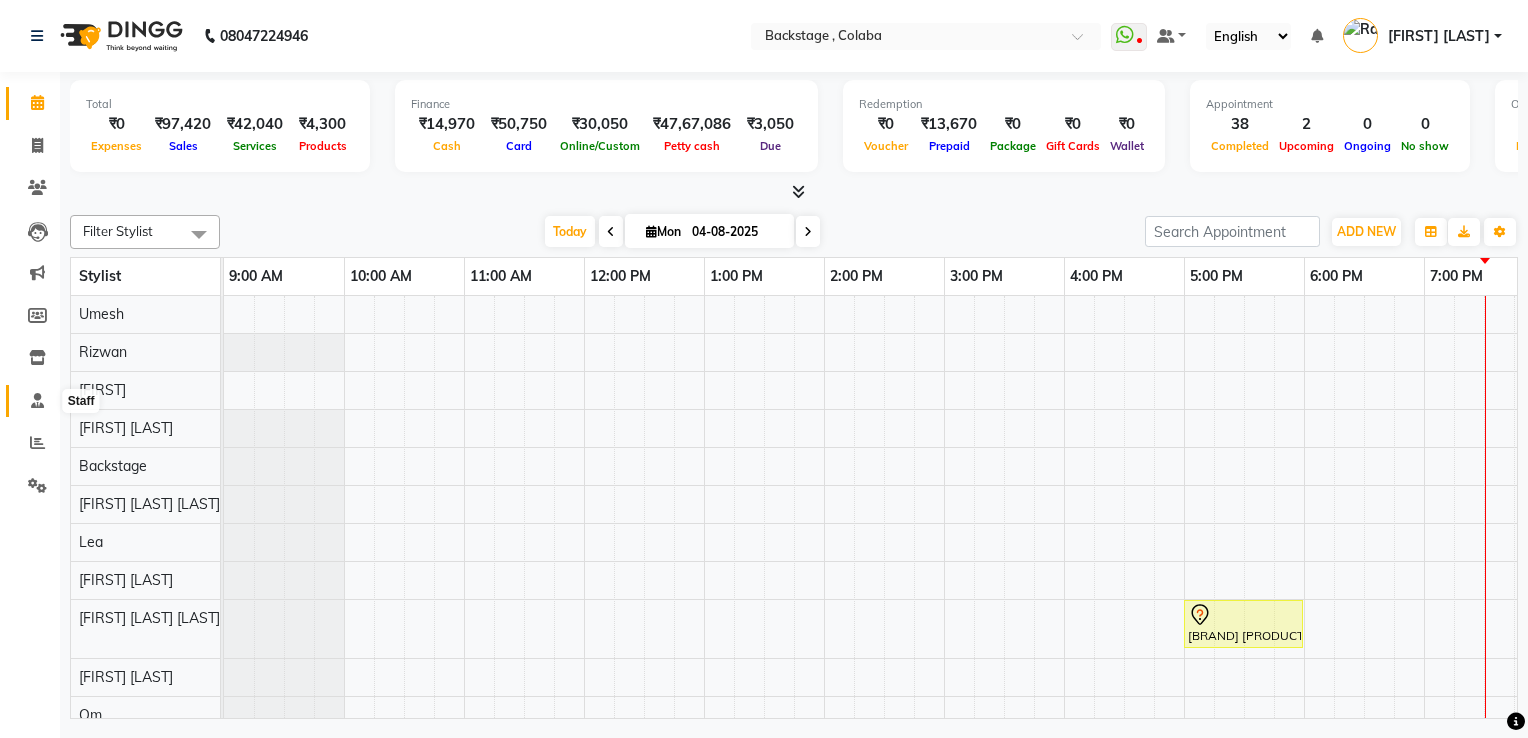 click 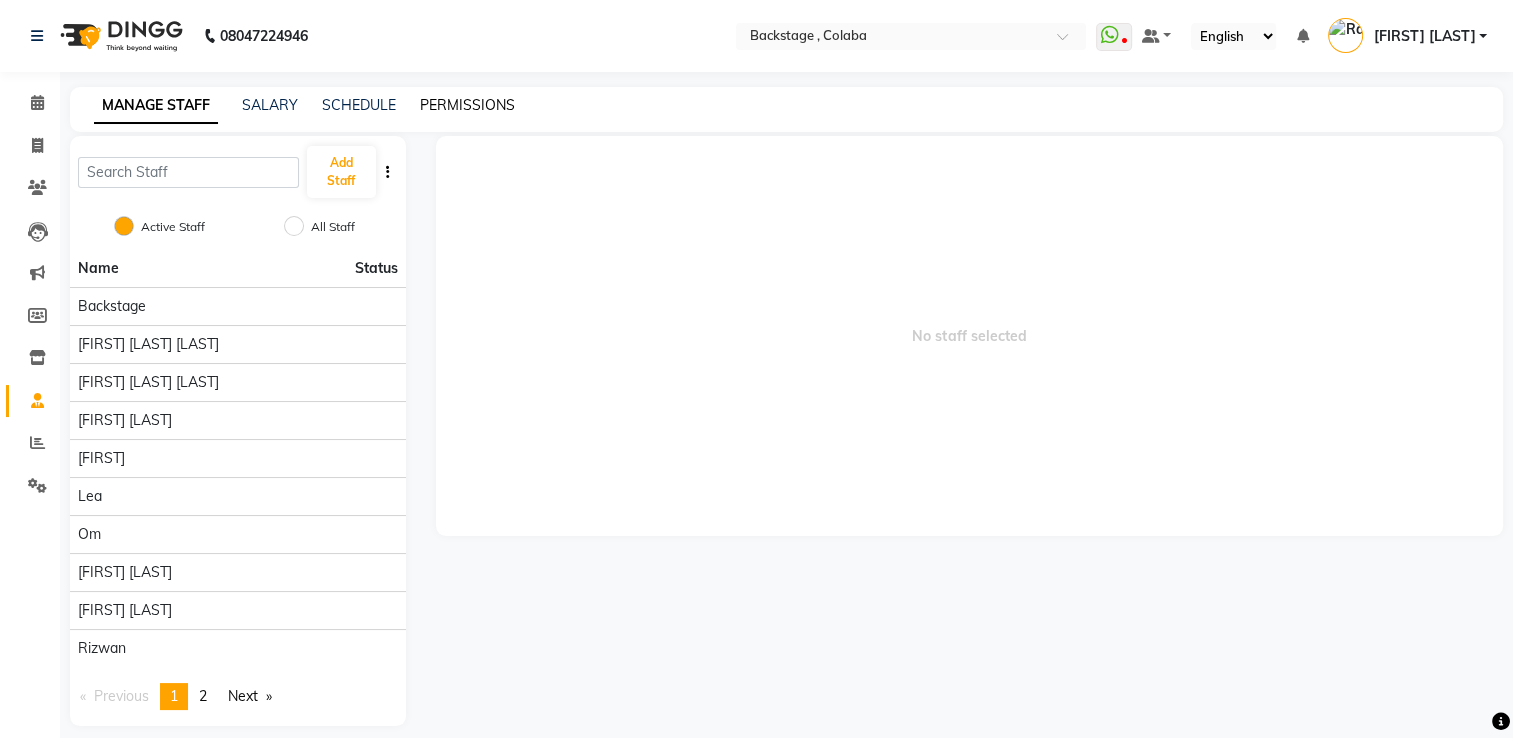 click on "PERMISSIONS" 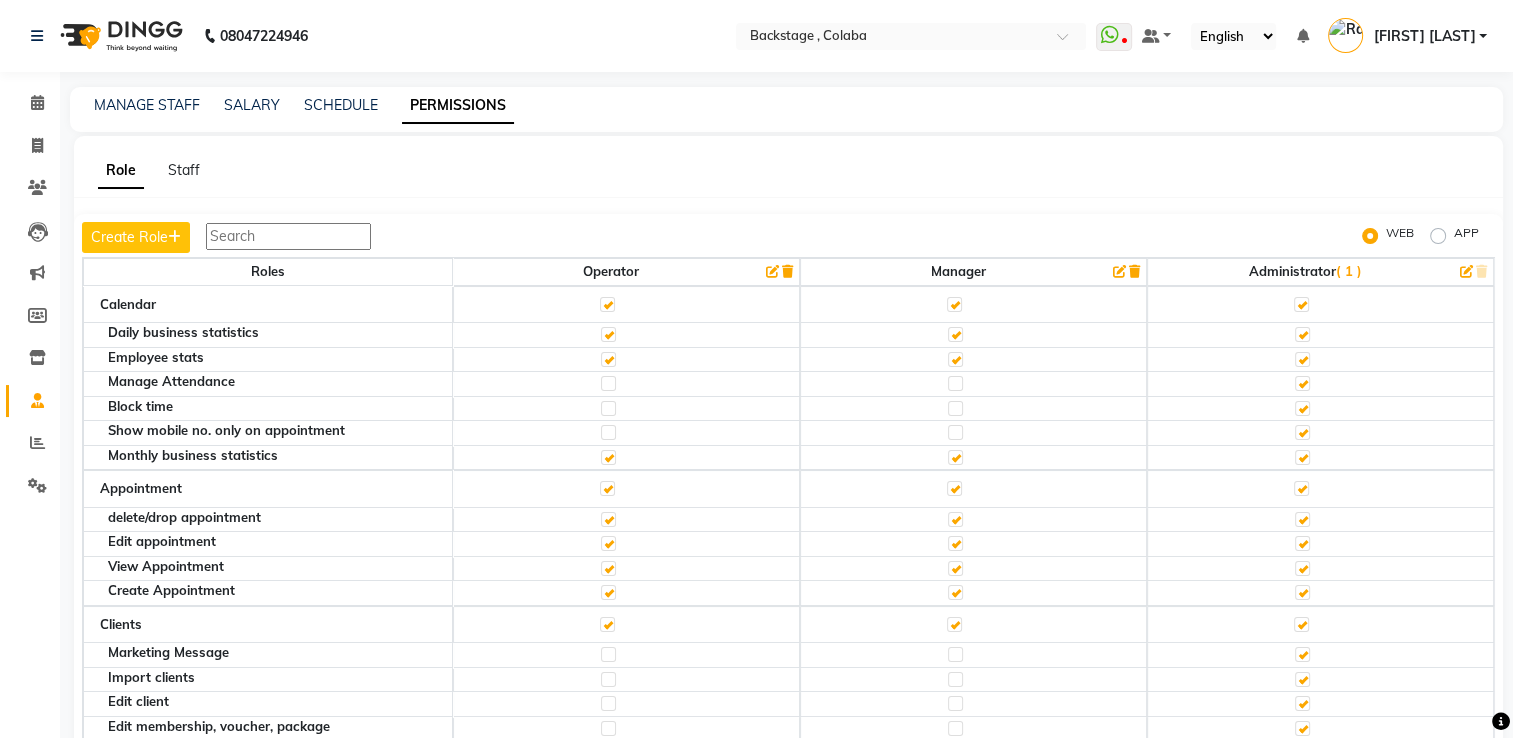 click 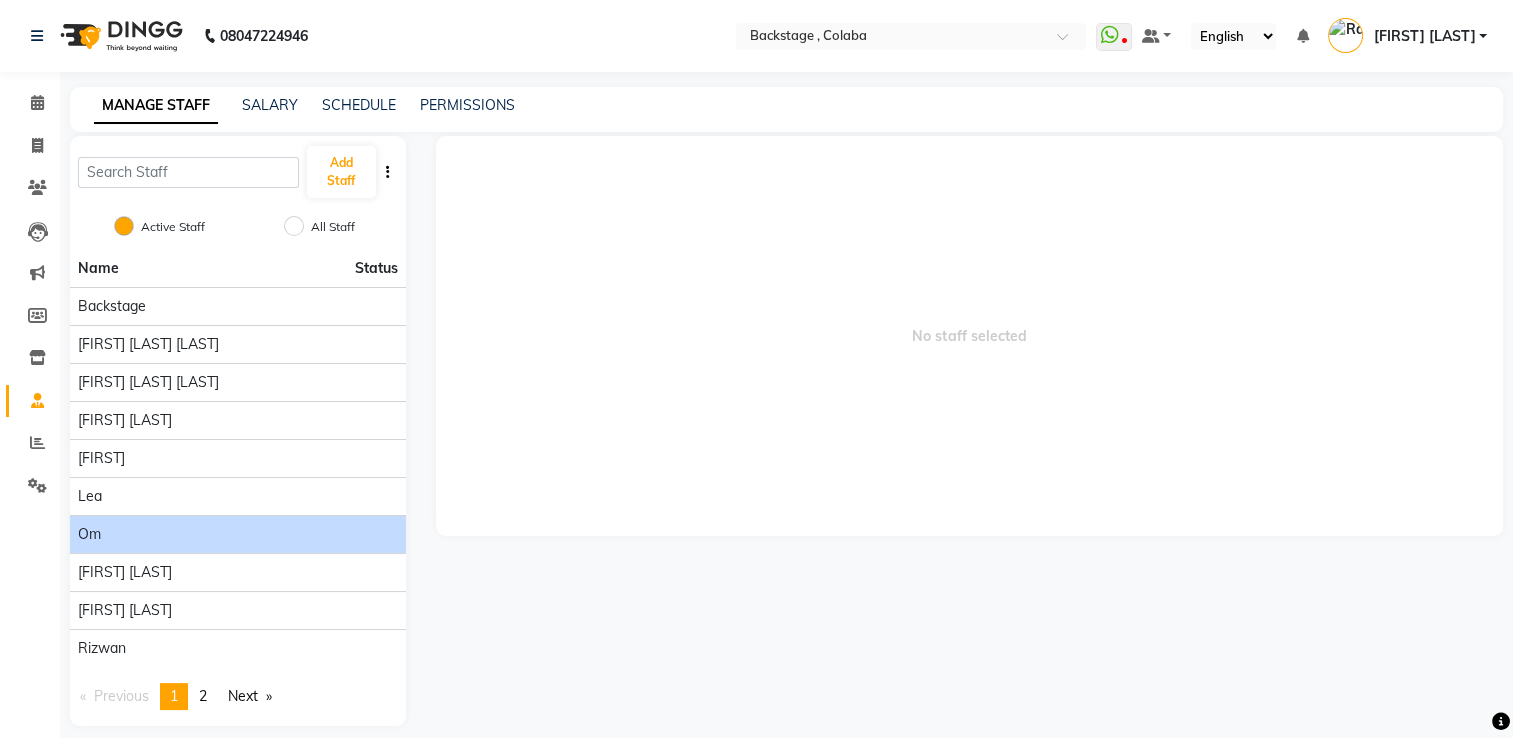 click on "Om" 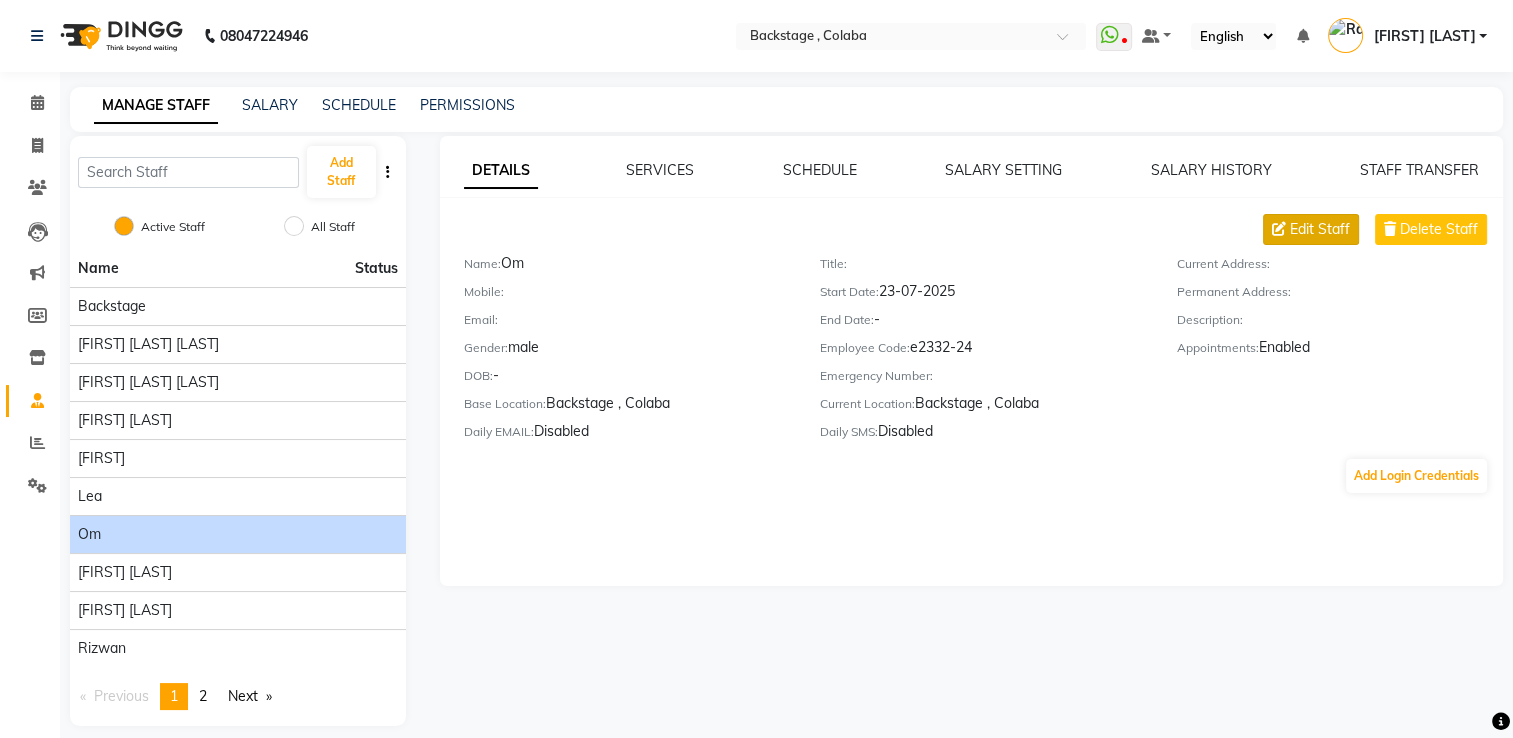 click on "Edit Staff" 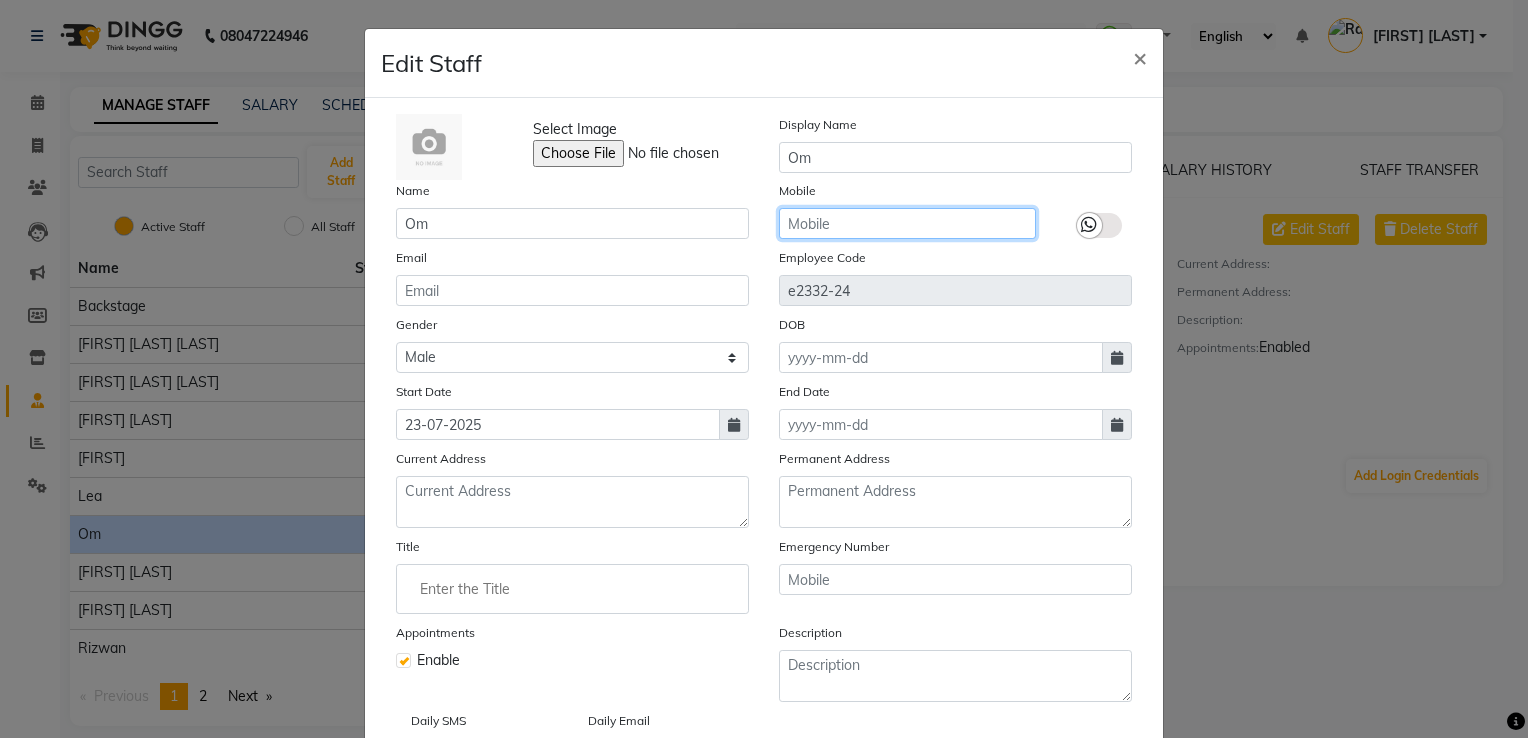 click 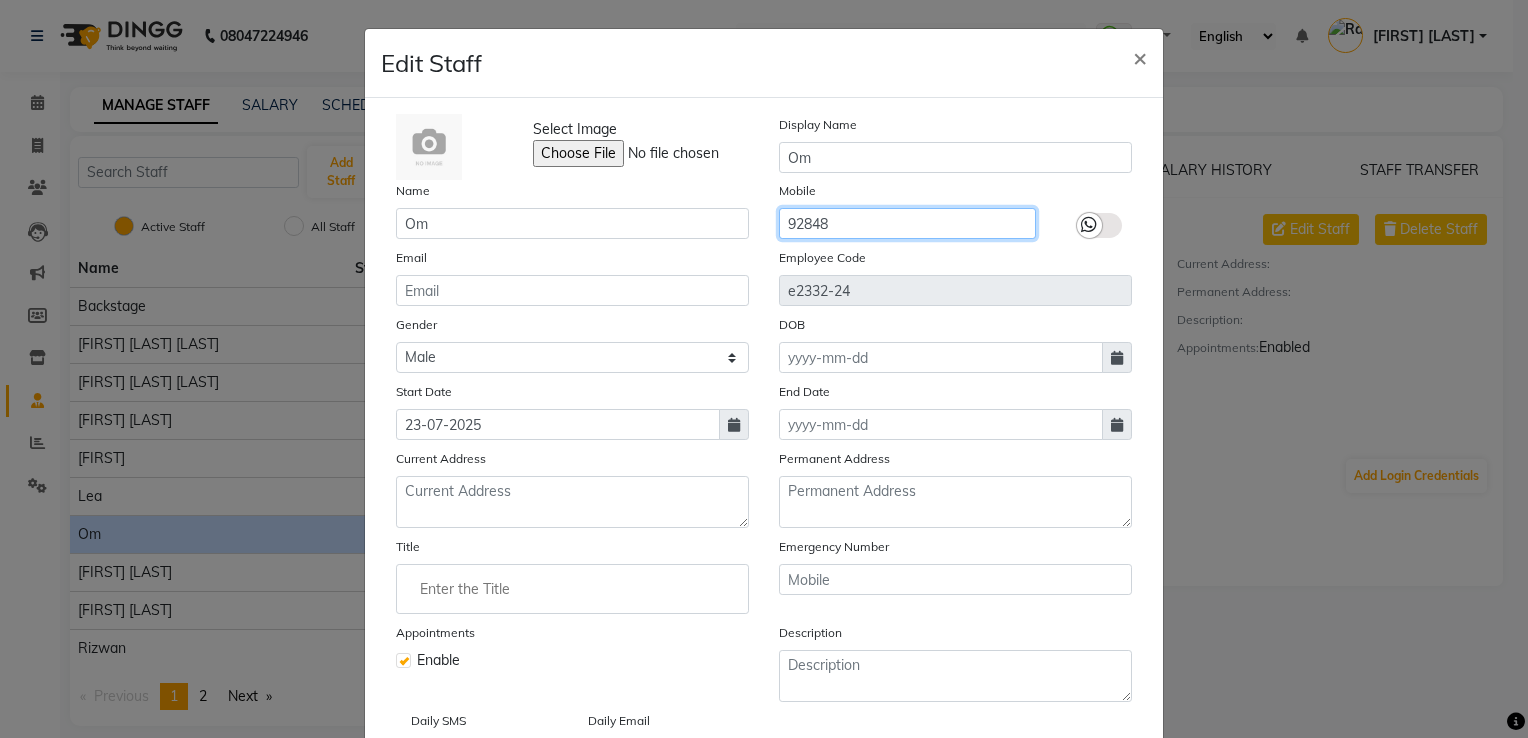click on "92848" 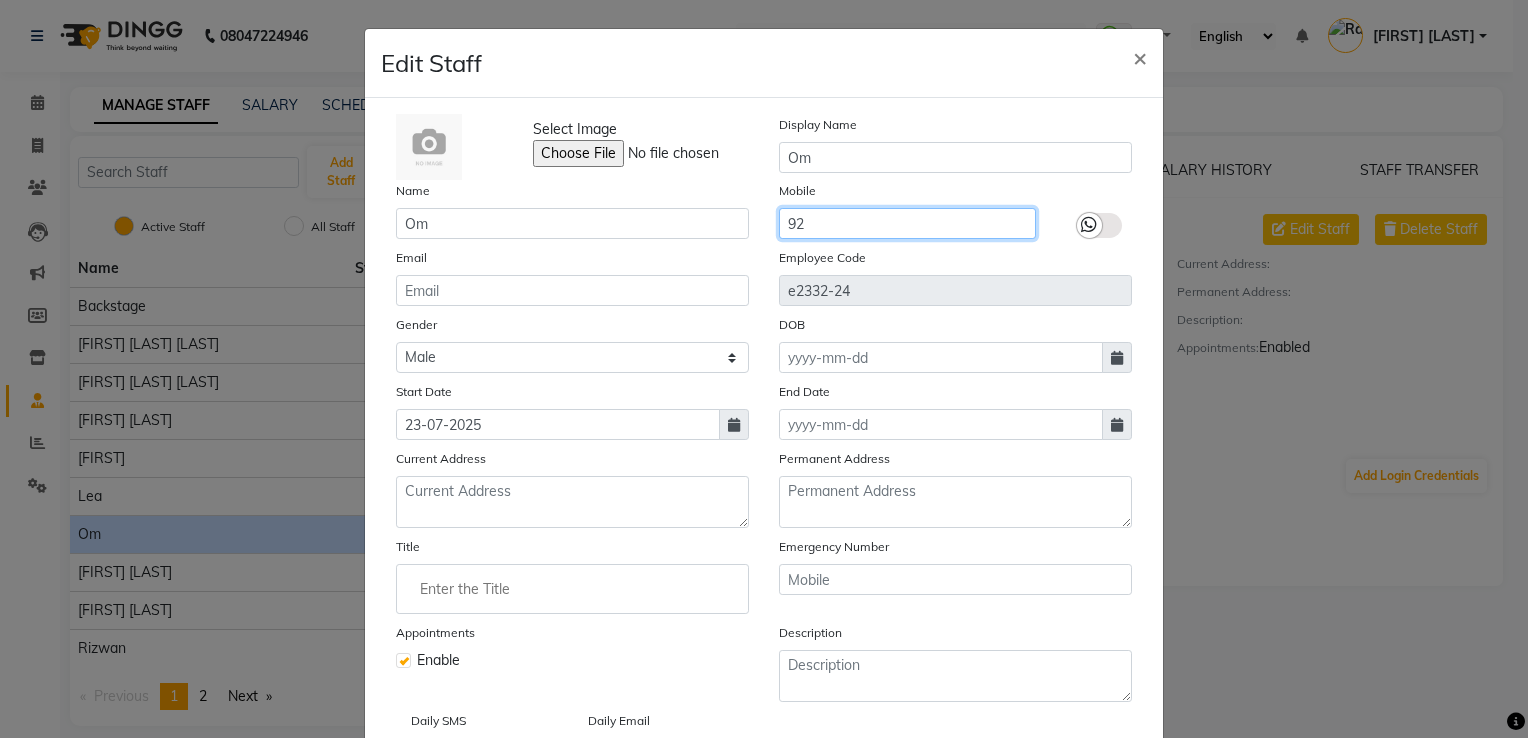 type on "9" 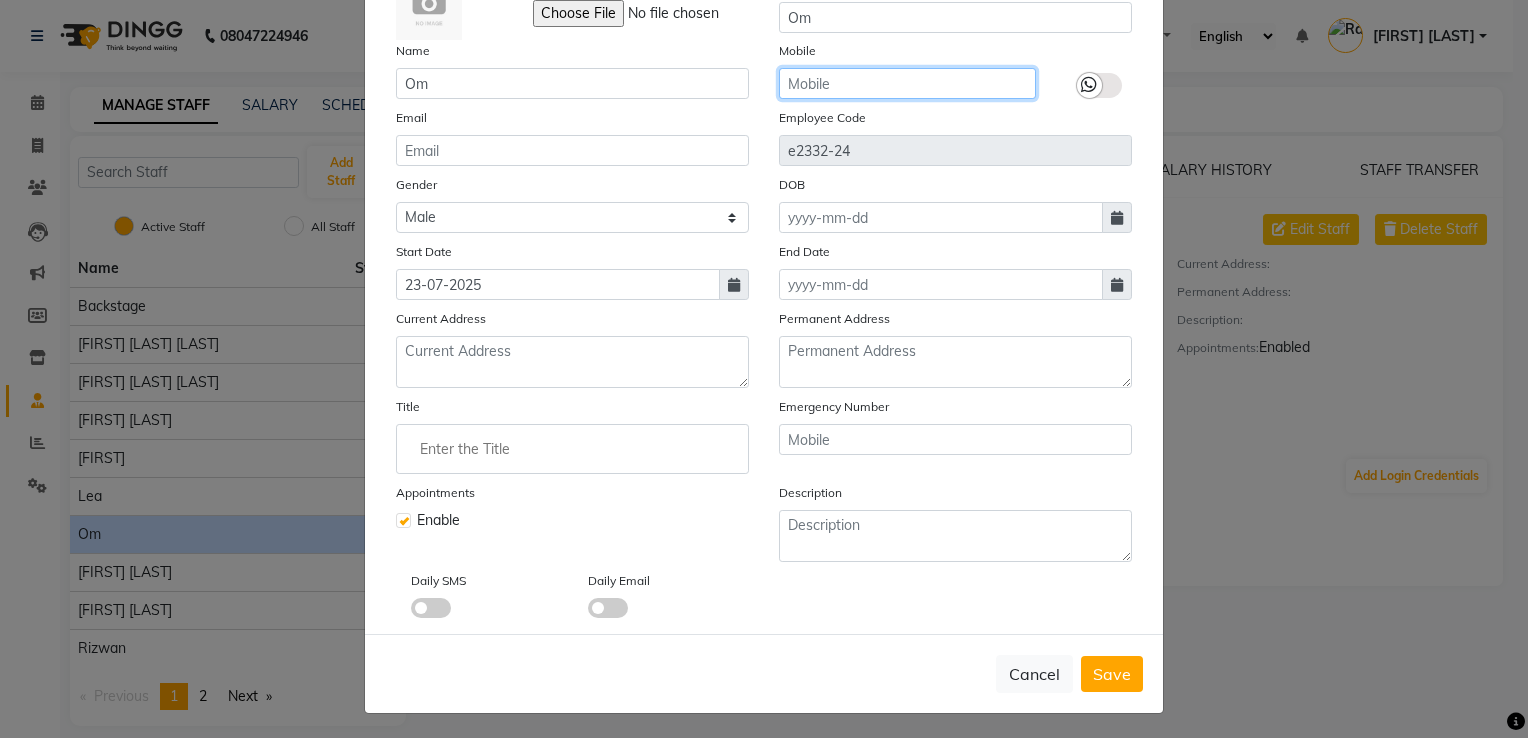scroll, scrollTop: 151, scrollLeft: 0, axis: vertical 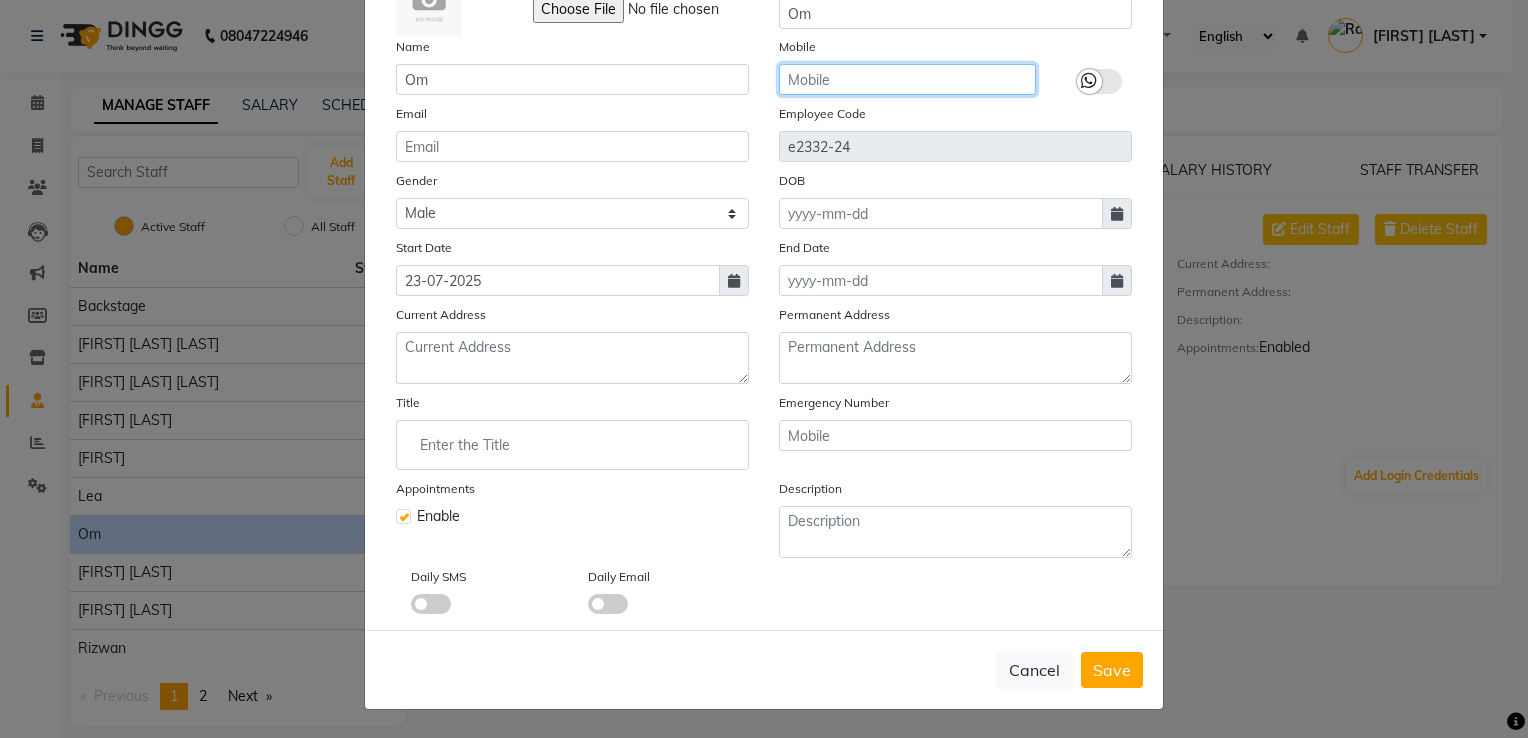 click 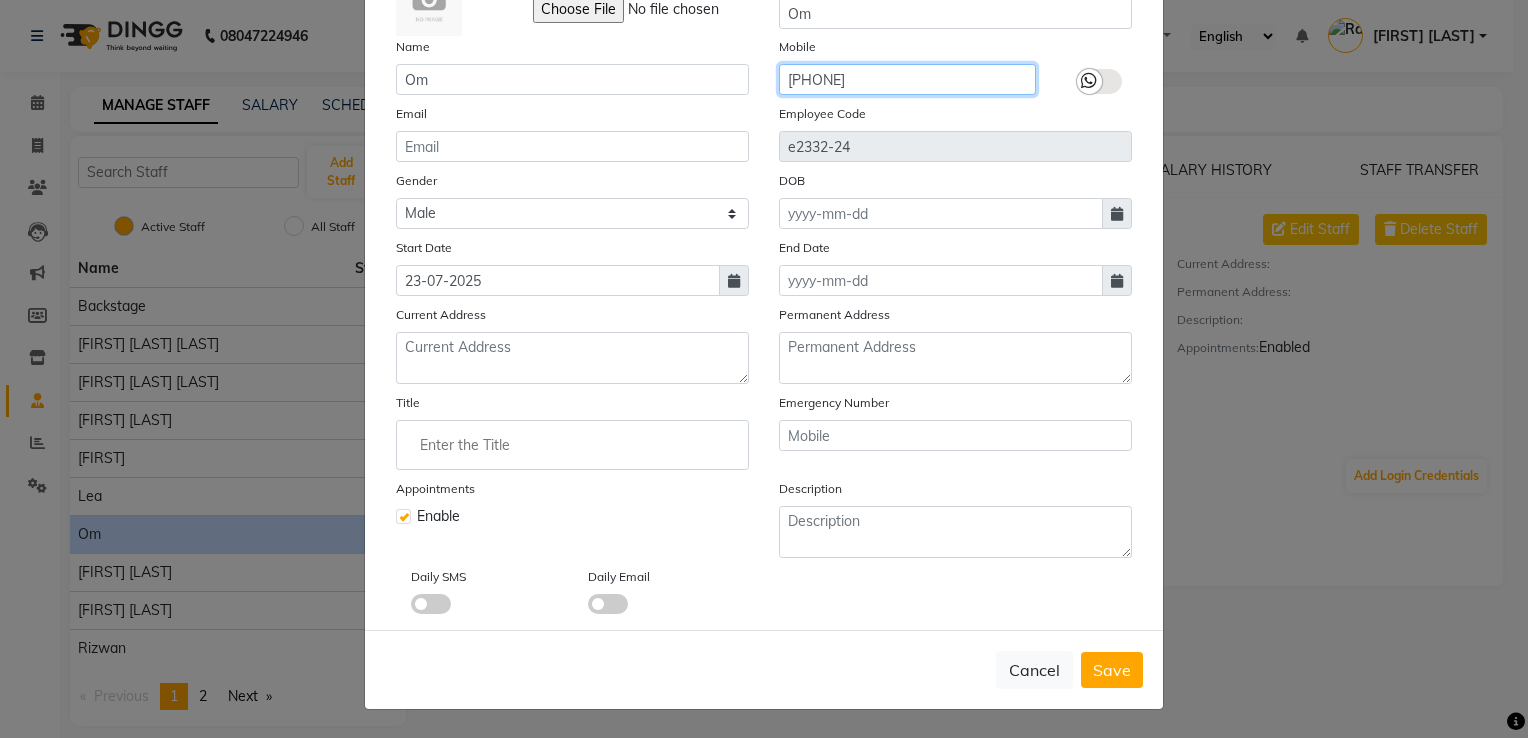 click on "[PHONE]" 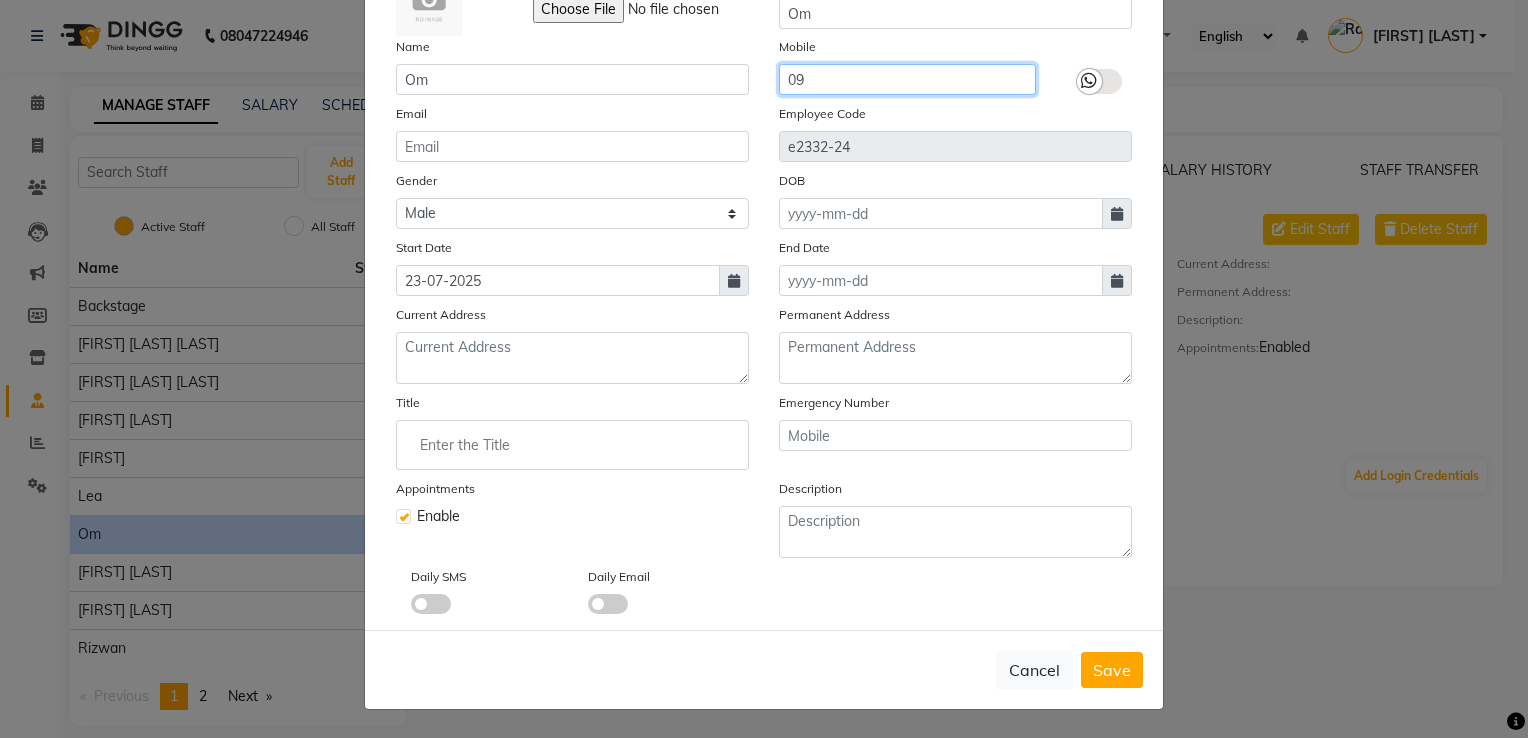type on "0" 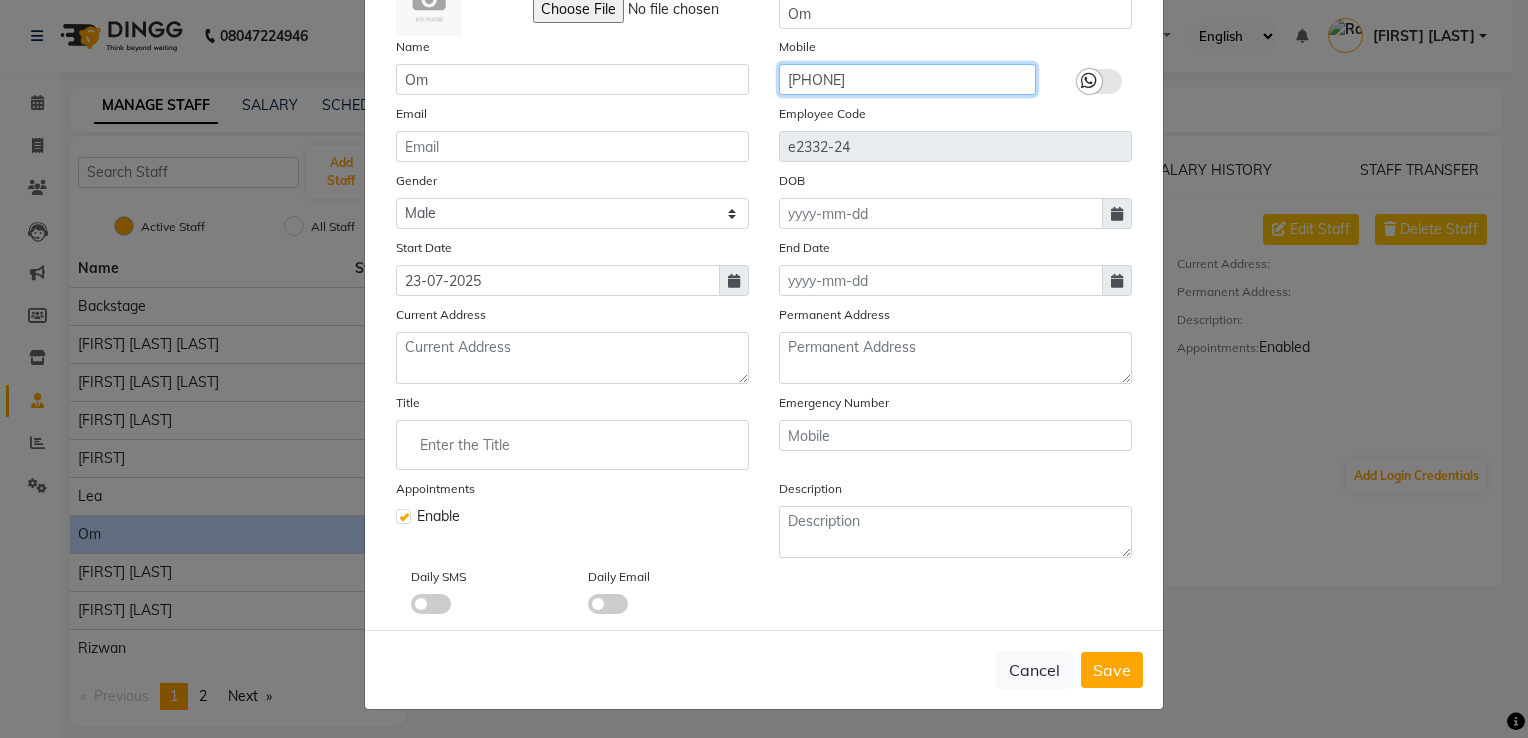 click on "[PHONE]" 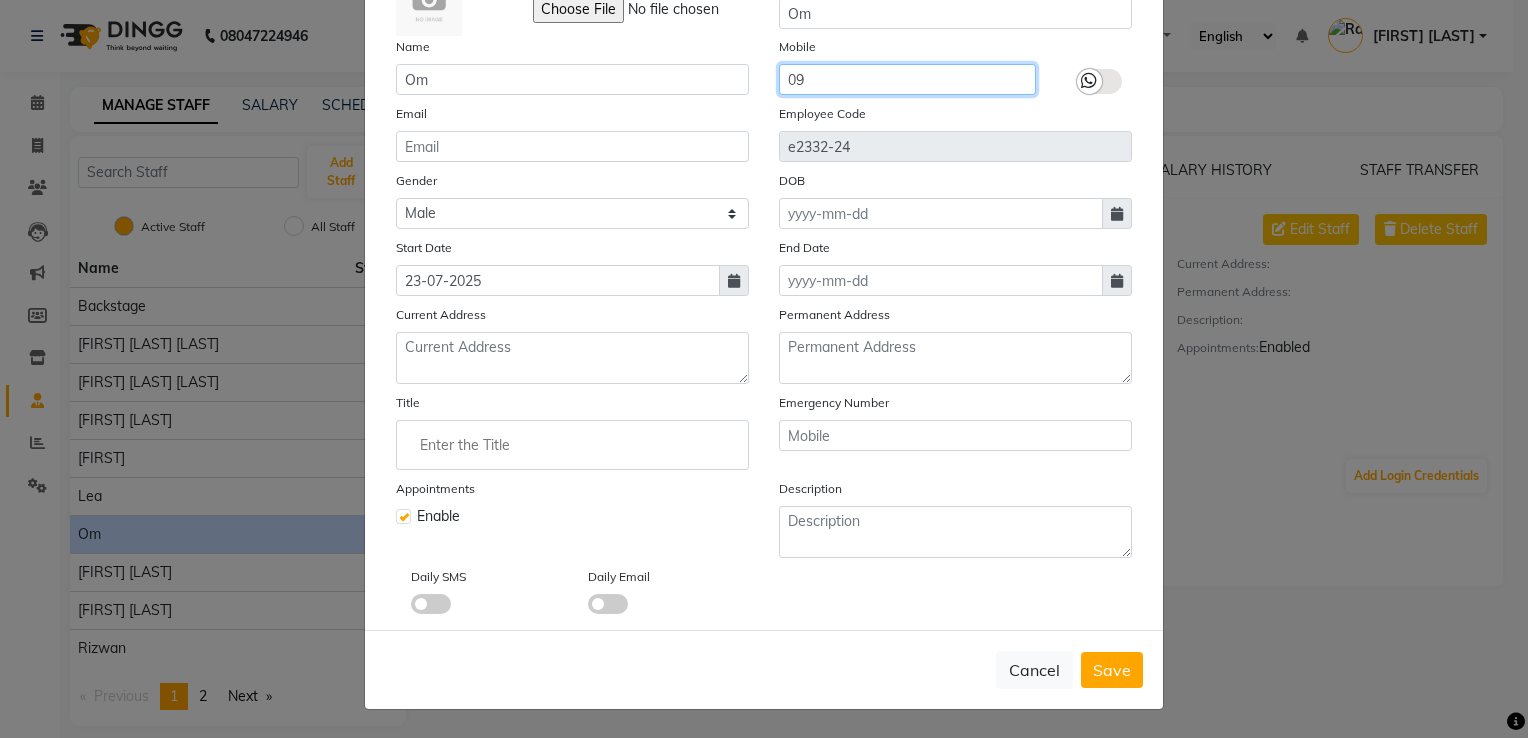 type on "0" 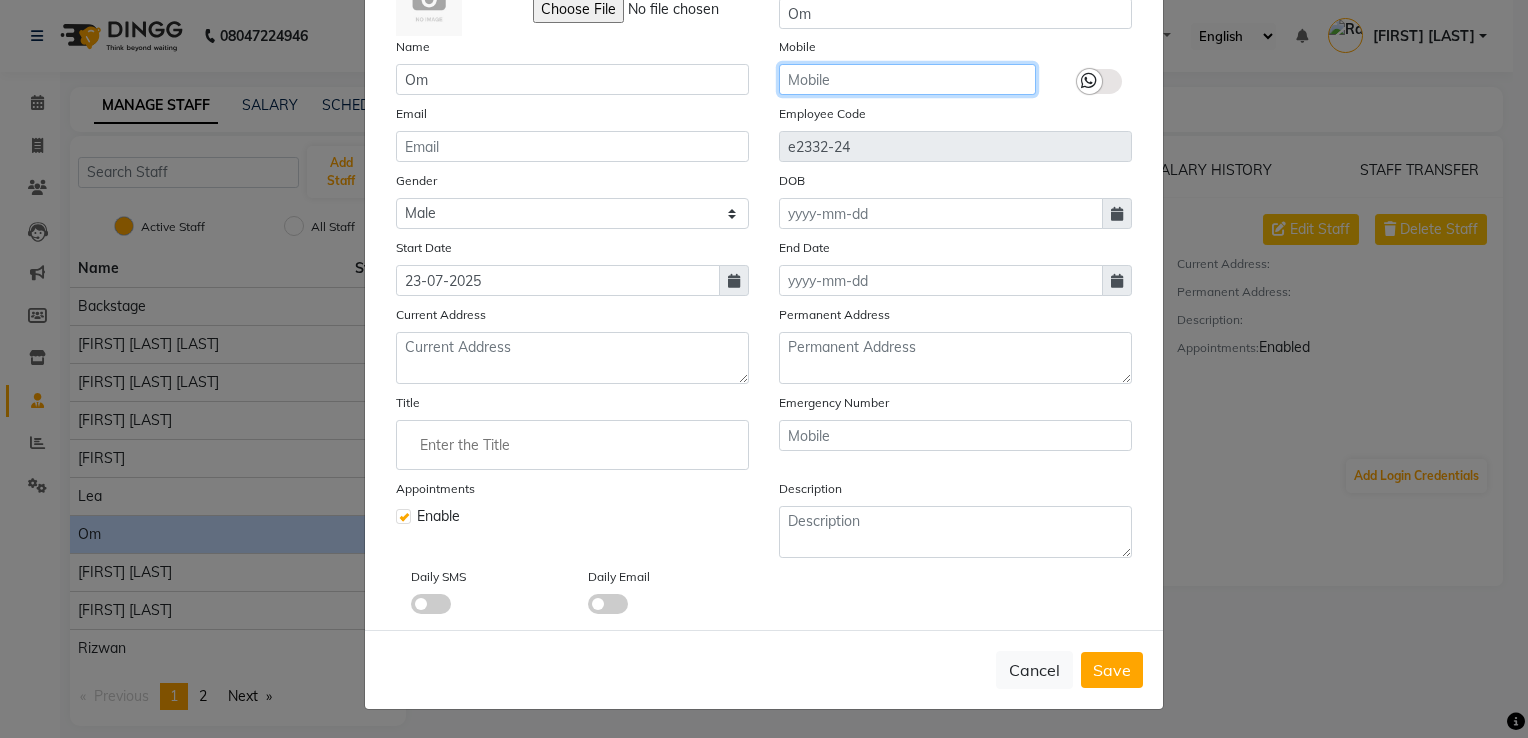 click 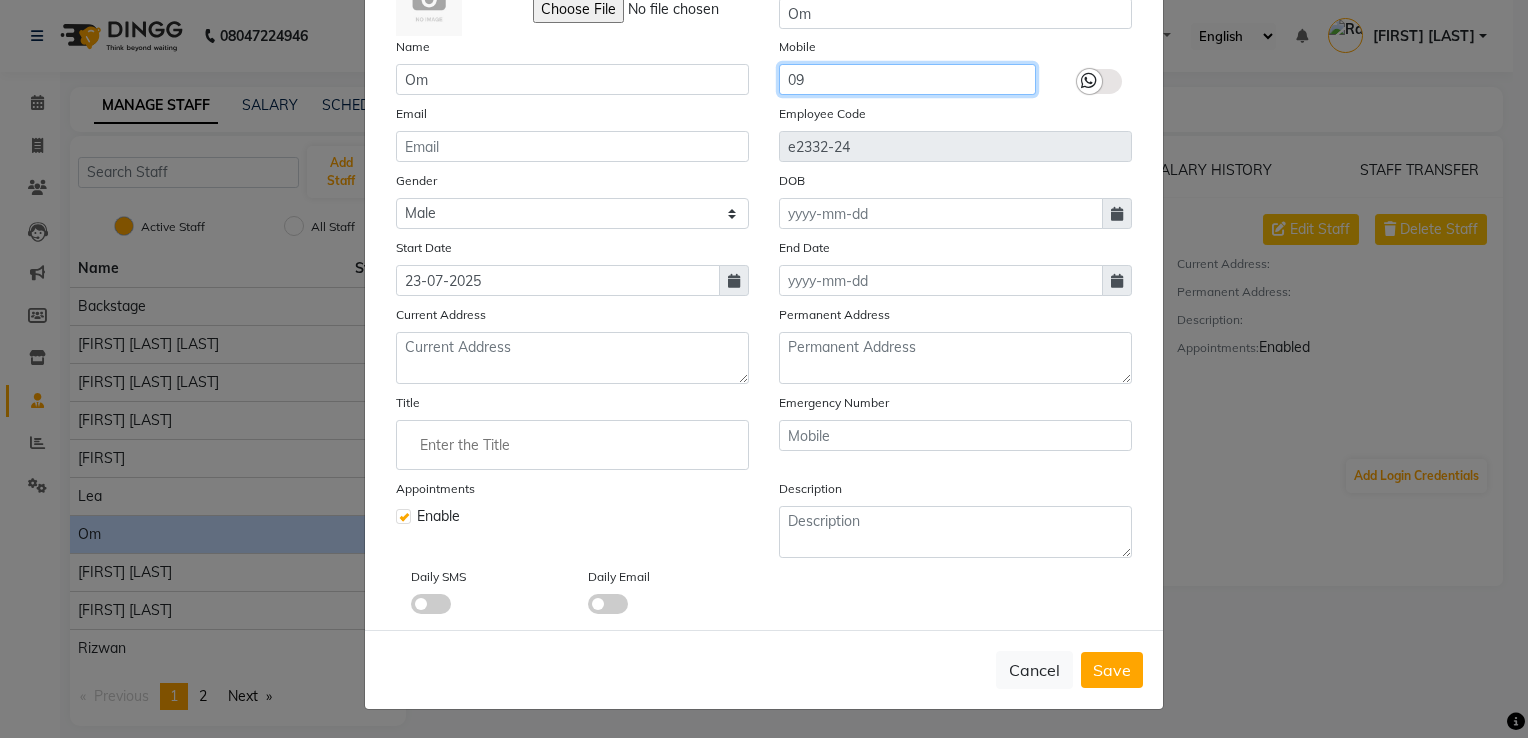 type on "0" 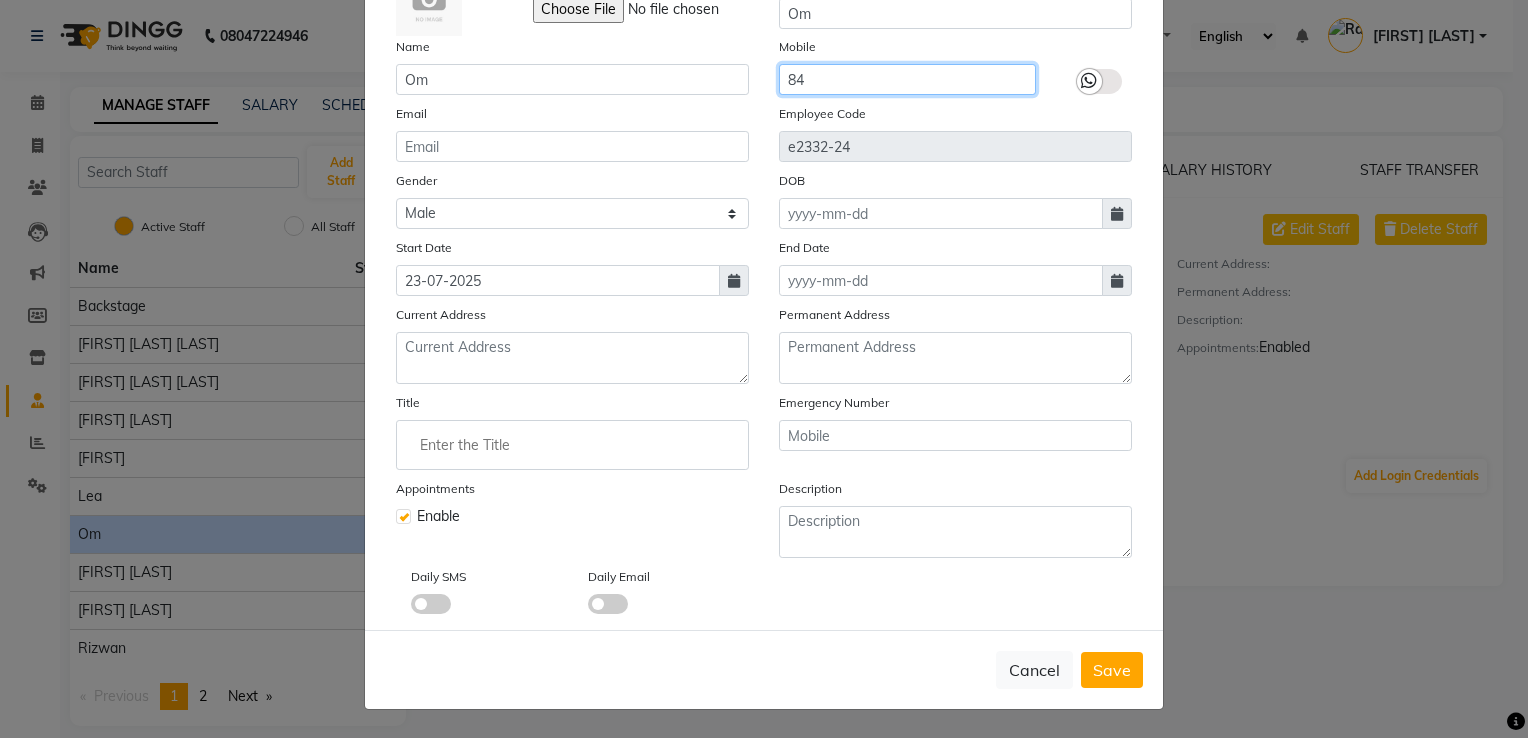 click on "84" 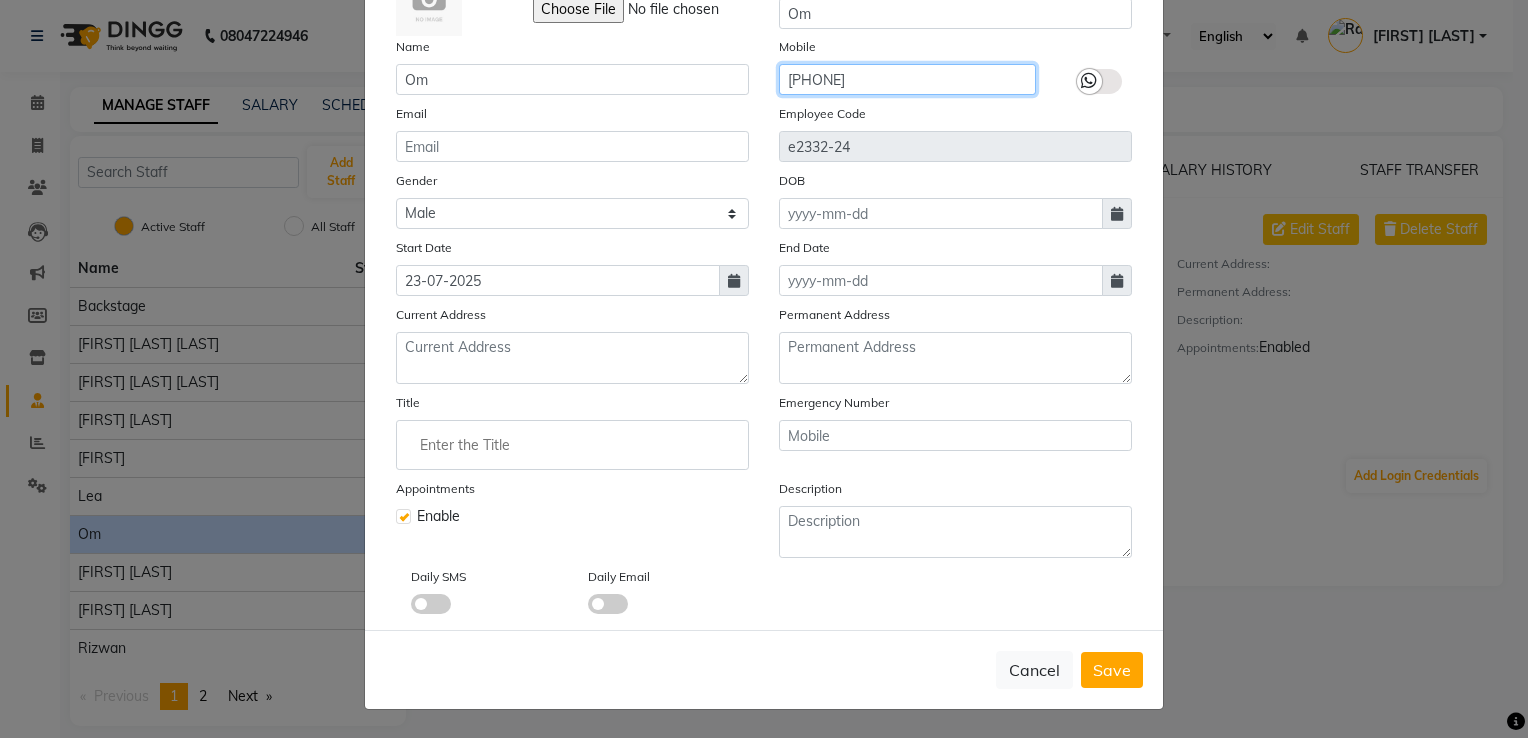 type on "[PHONE]" 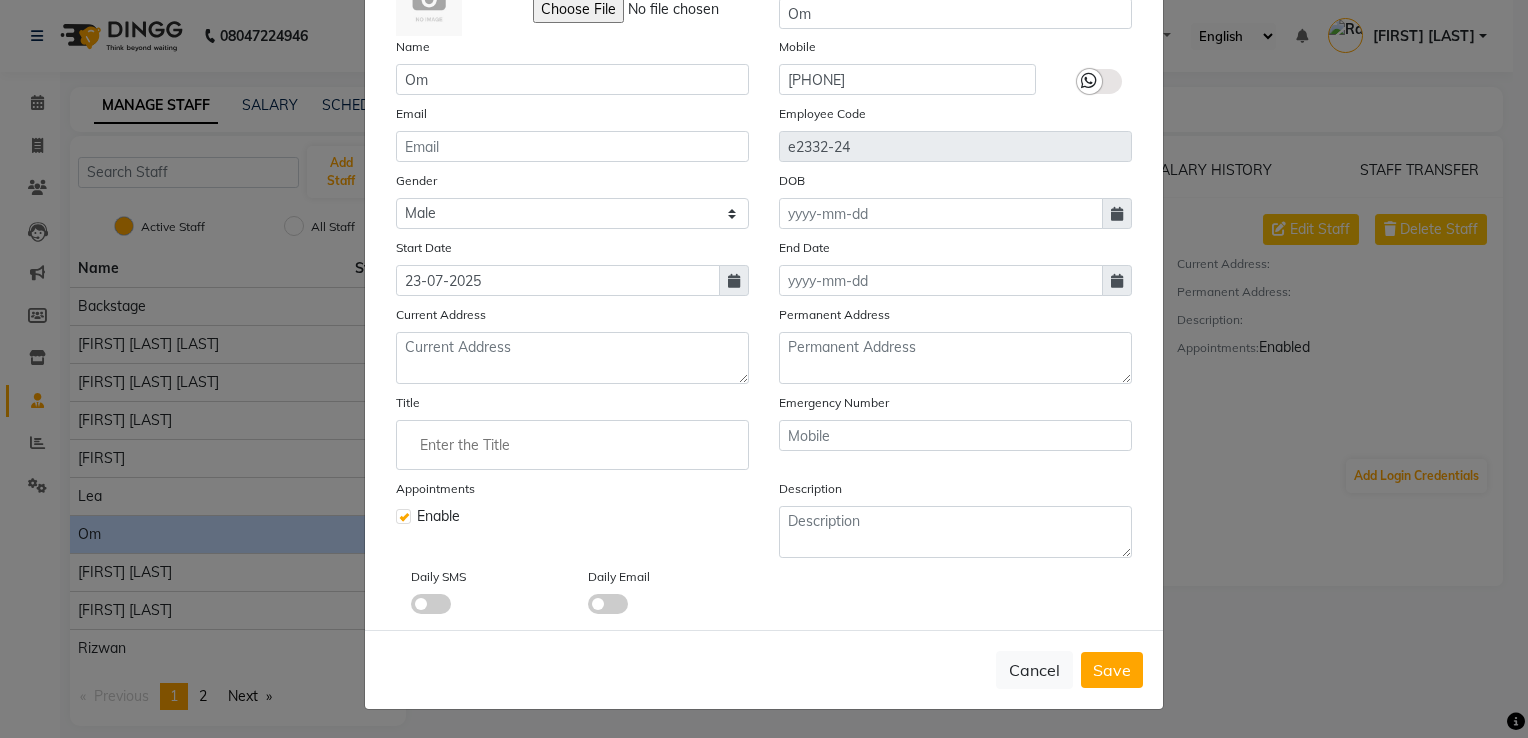 click on "Name [PERSON]" 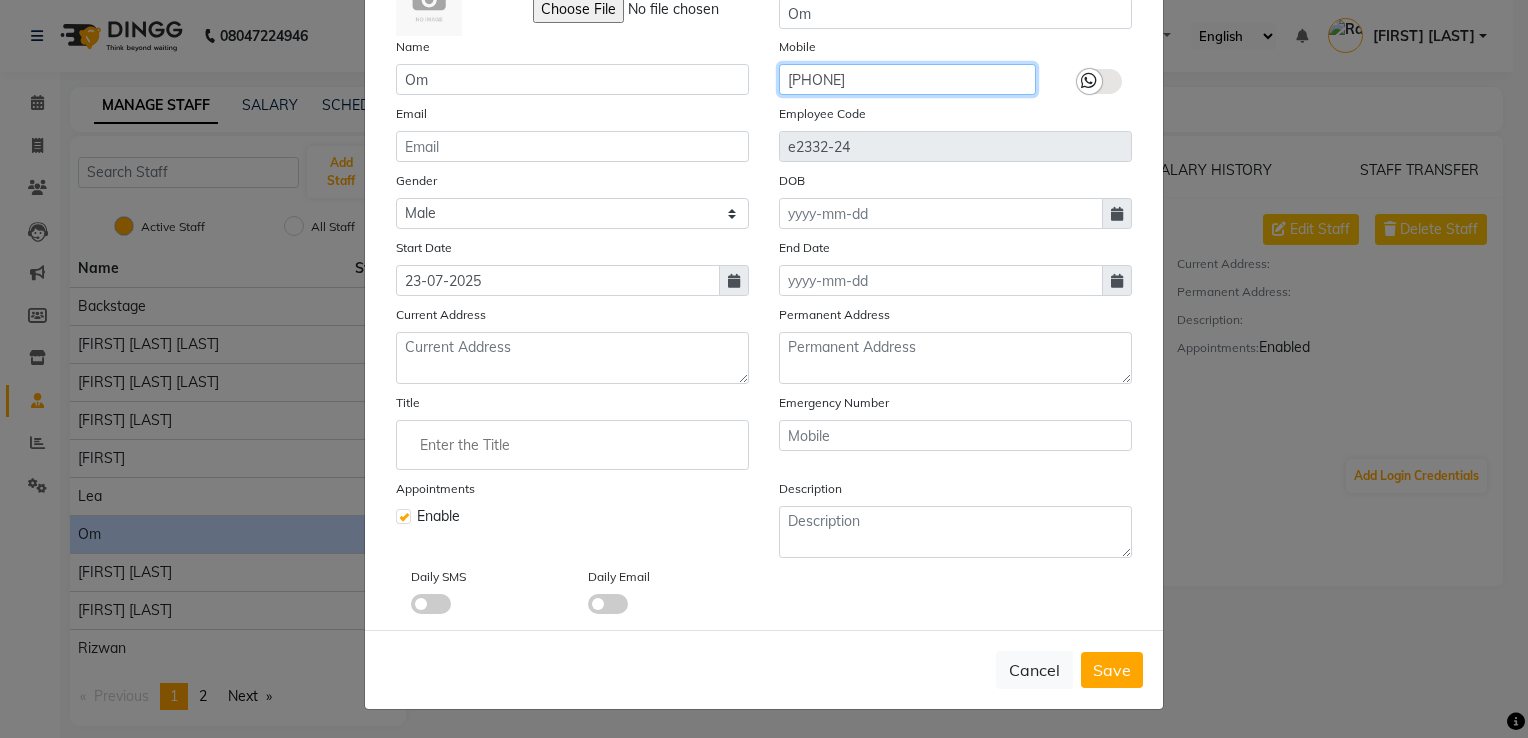 click on "[PHONE]" 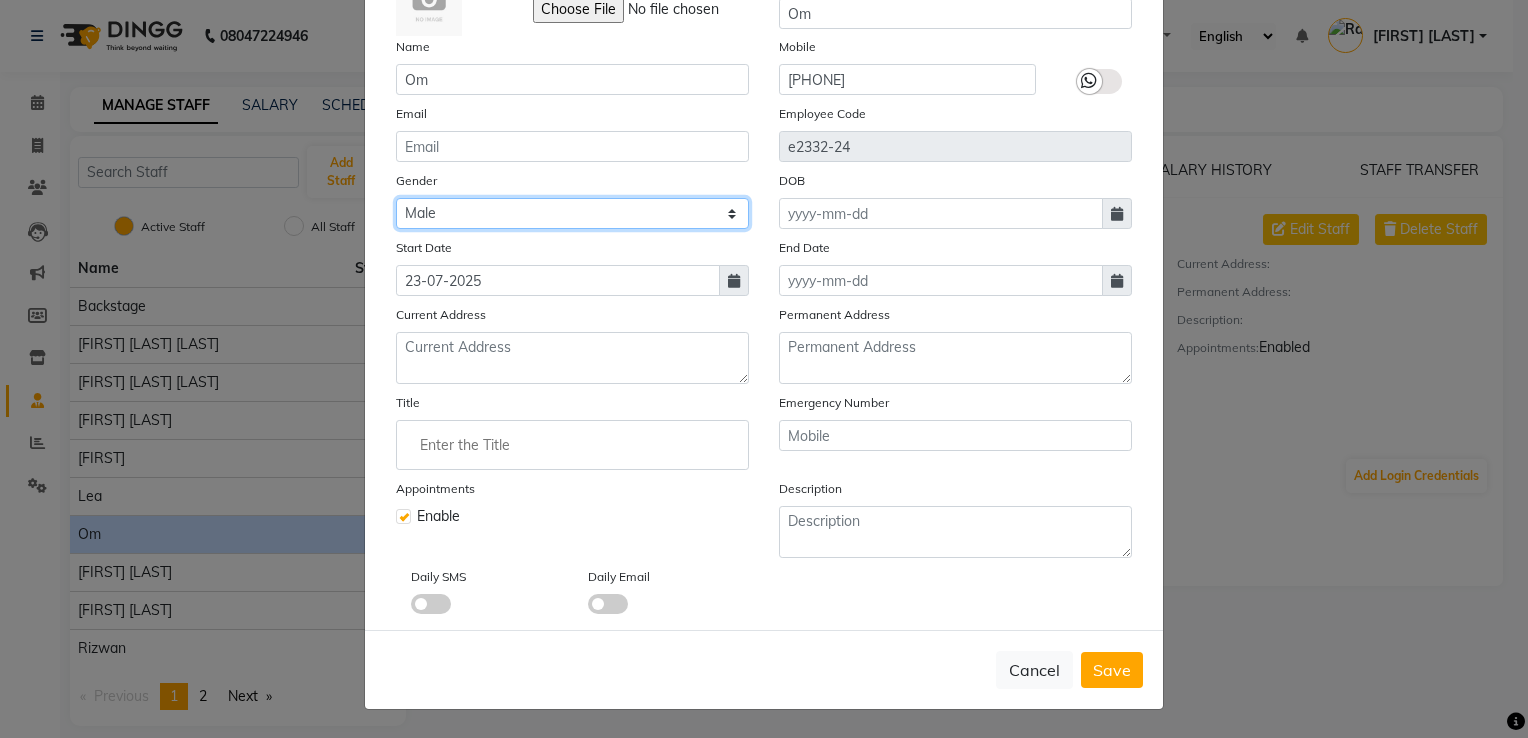 click on "Select Male Female Other Prefer Not To Say" 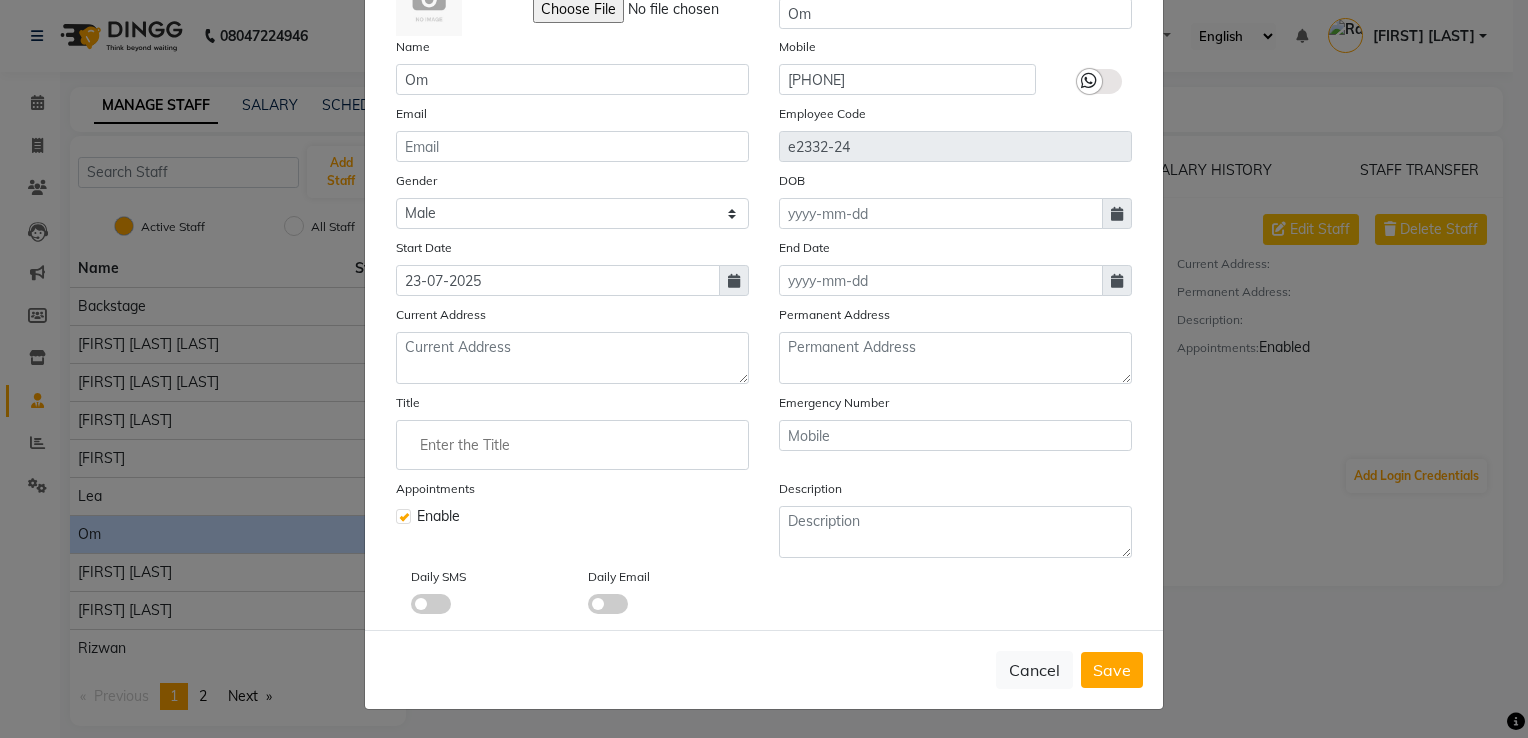 click on "DOB" 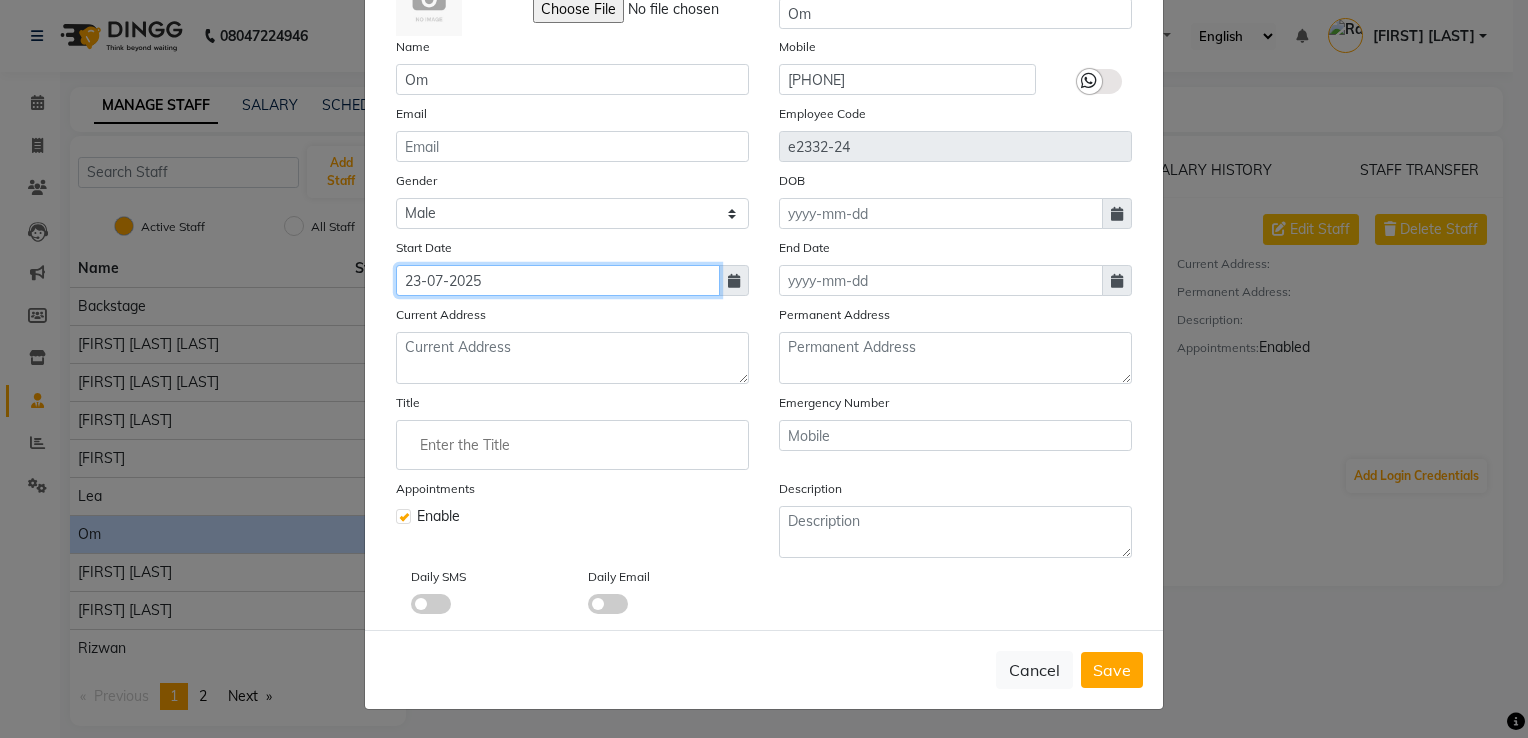 click on "23-07-2025" 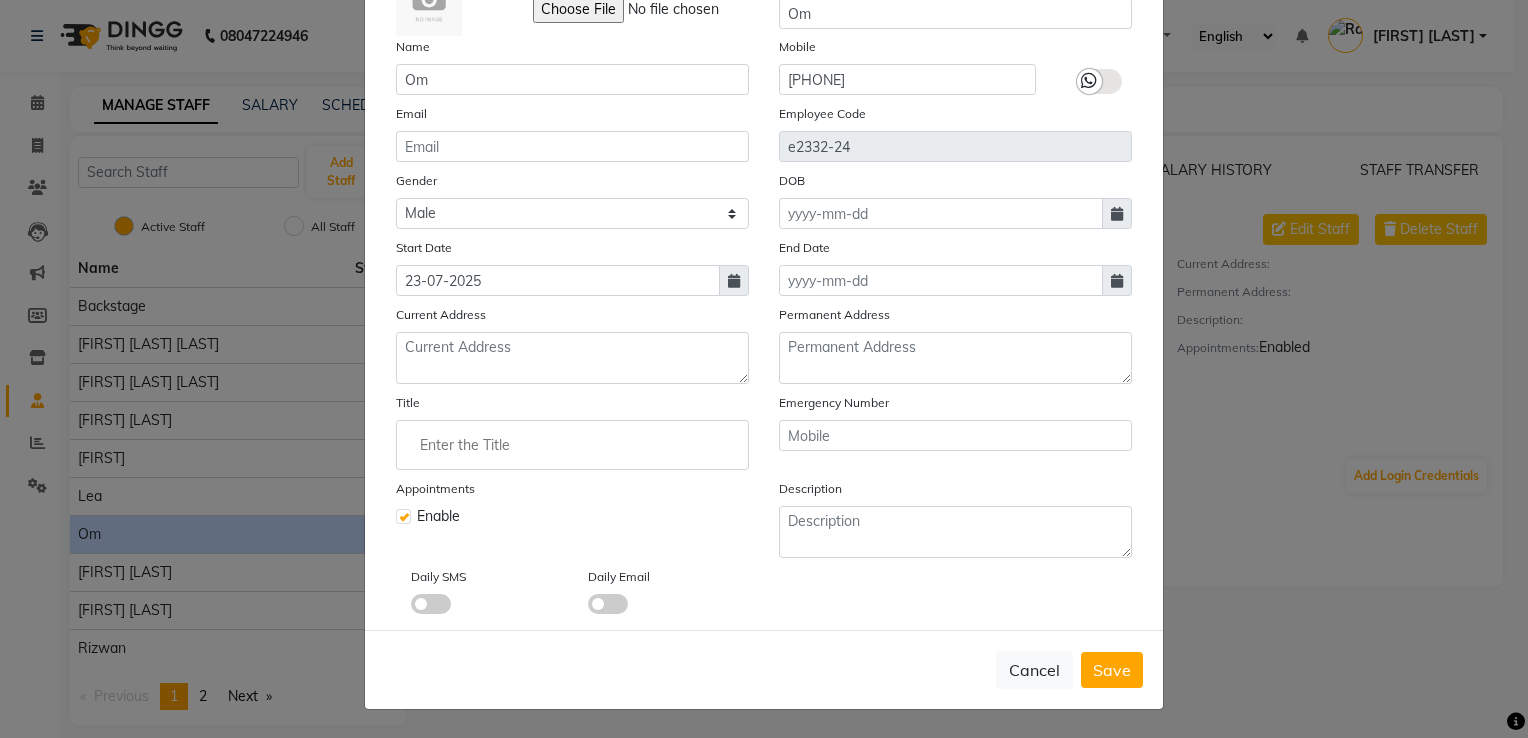 select on "7" 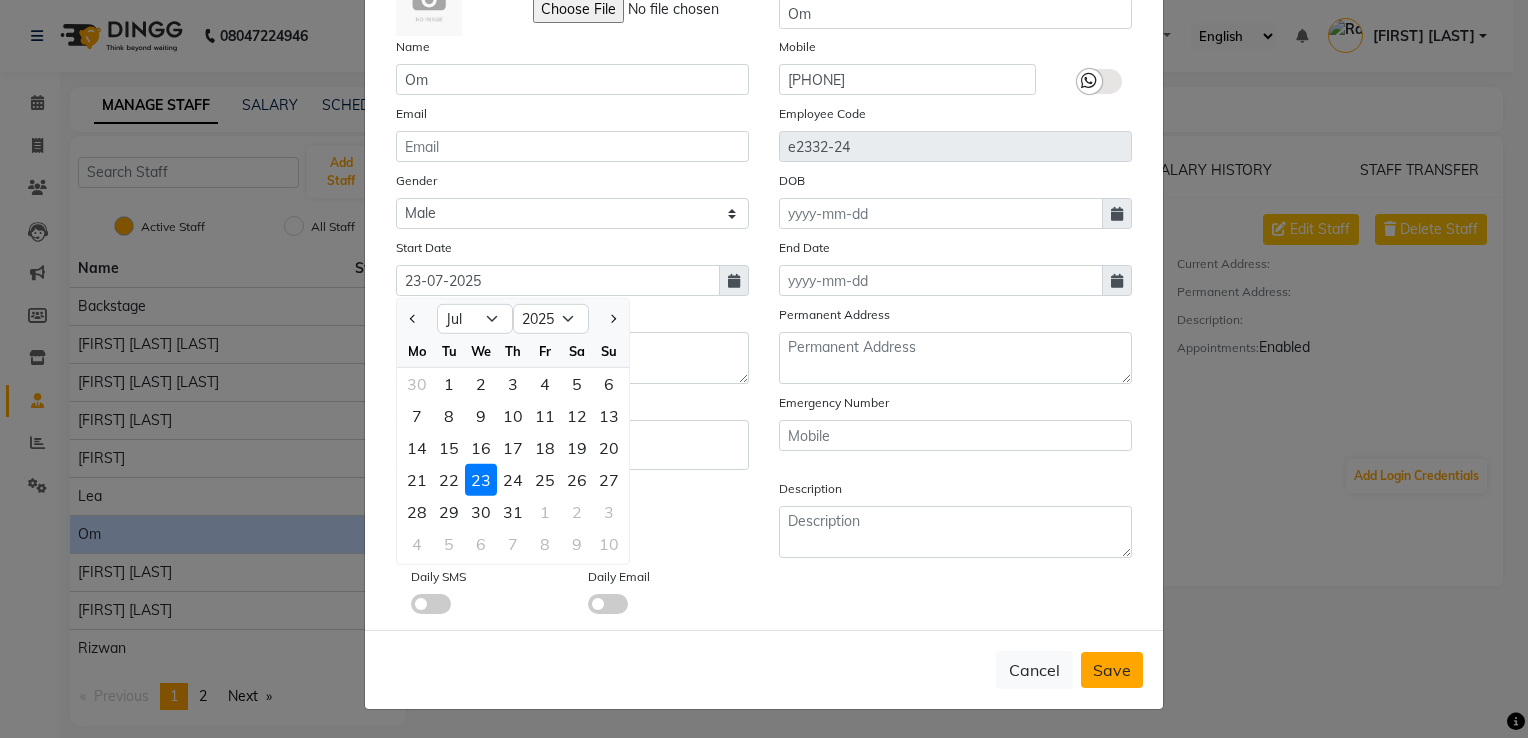 click on "Save" at bounding box center [1112, 670] 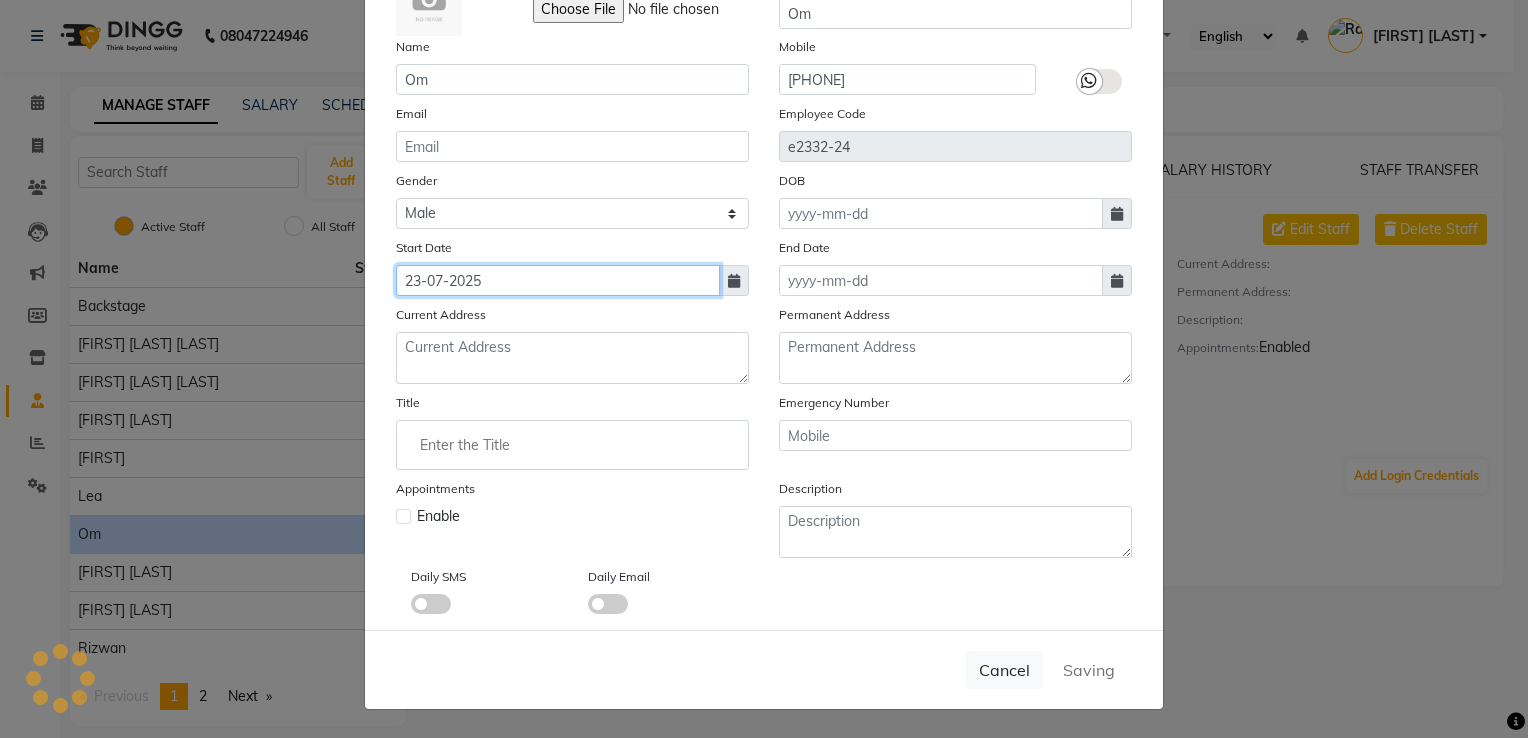 type 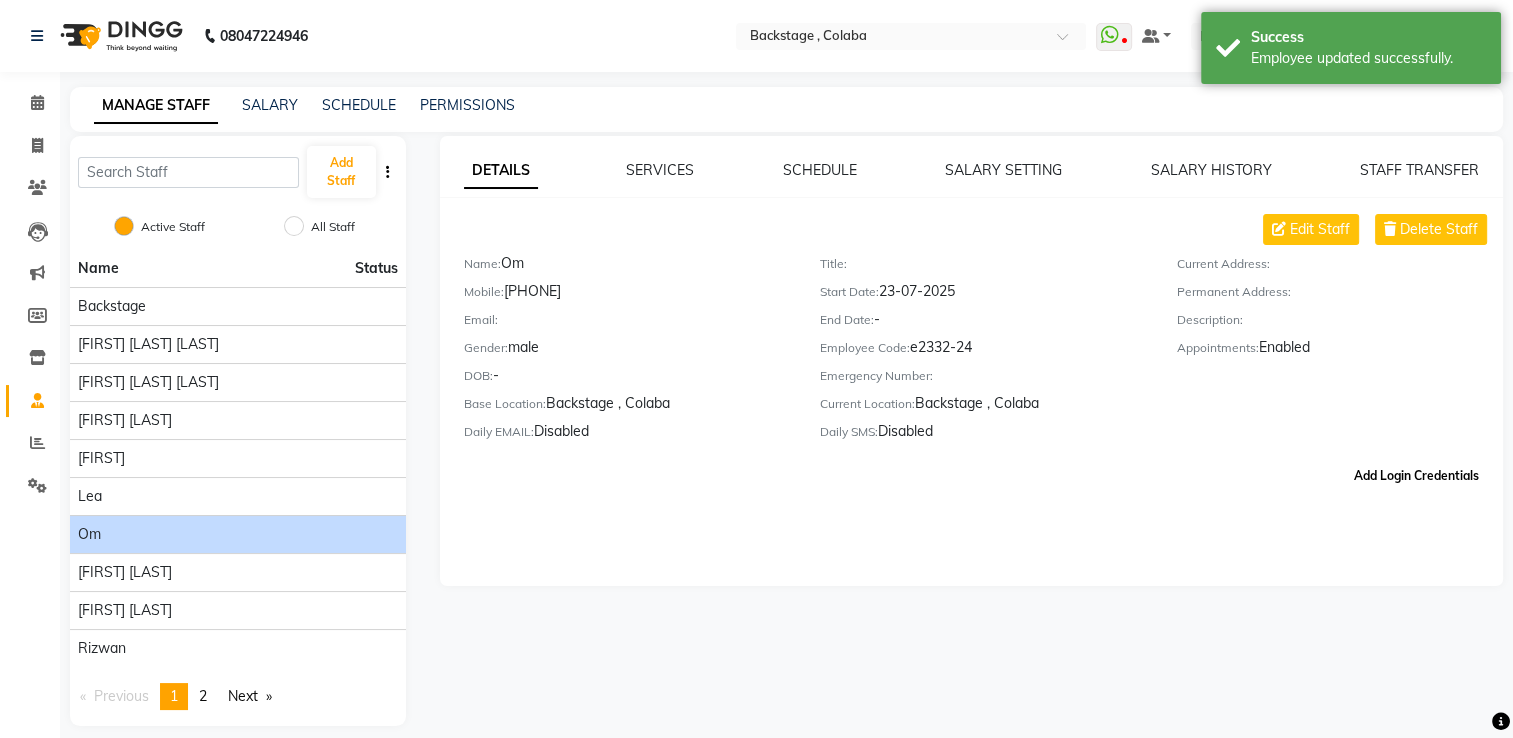 click on "Add Login Credentials" 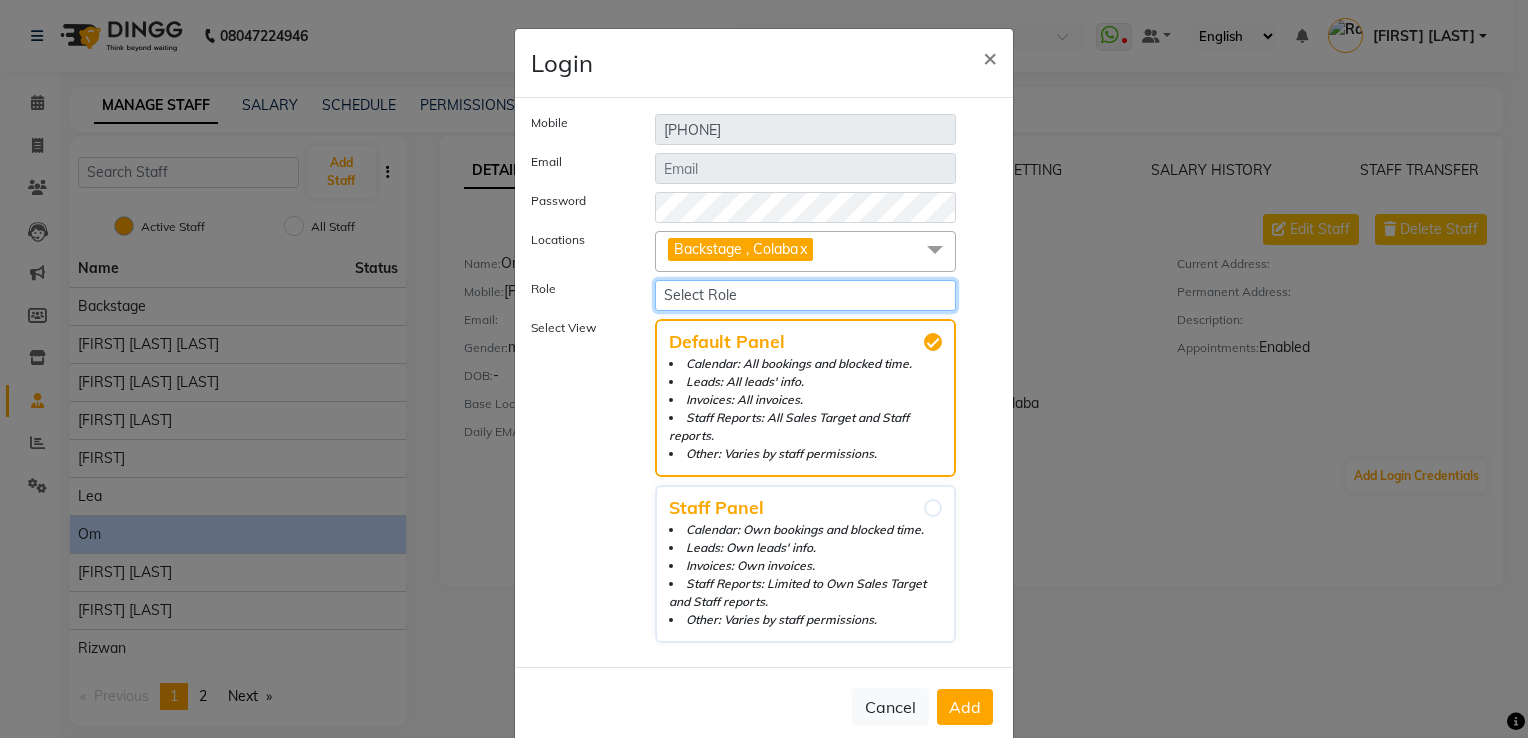 click on "Select Role Operator Manager Administrator" 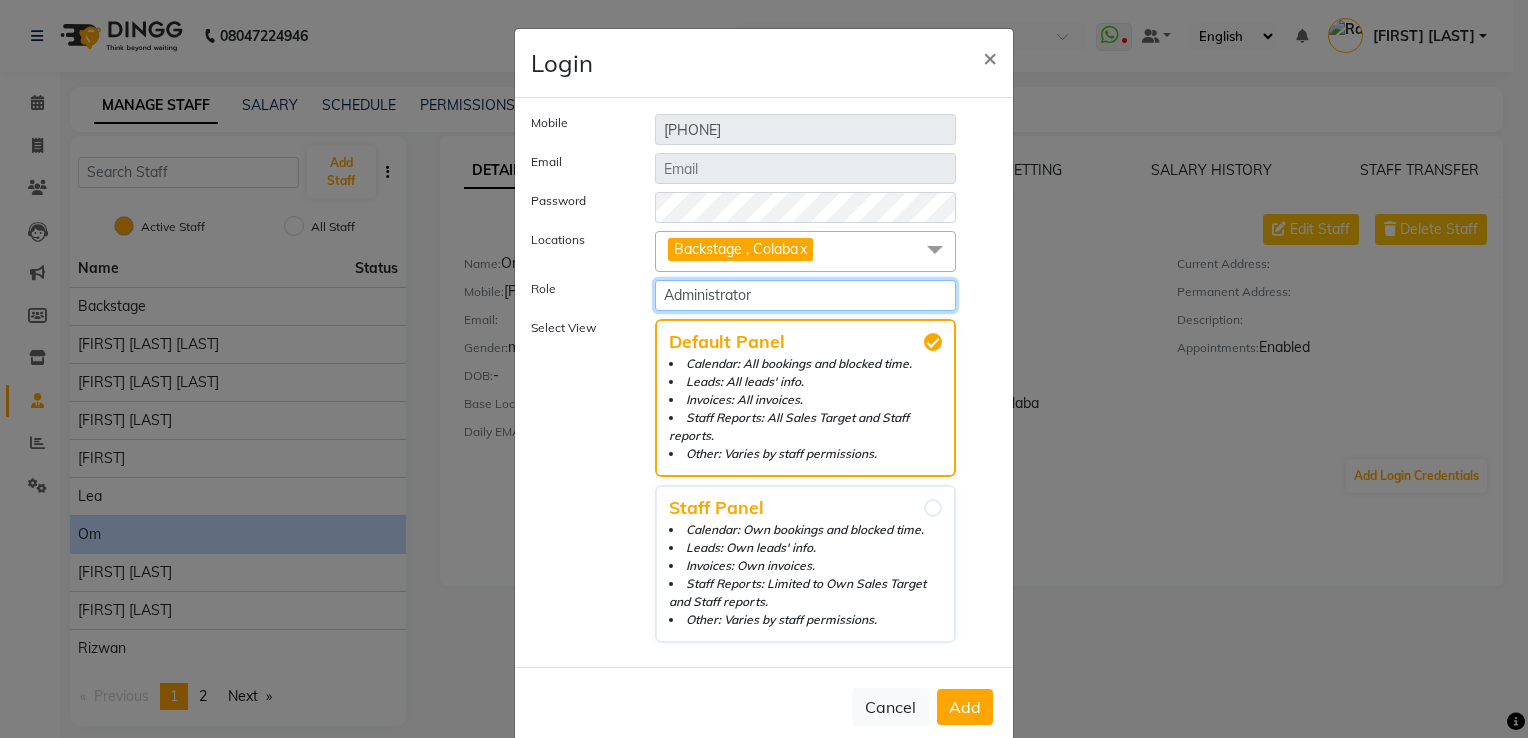 click on "Select Role Operator Manager Administrator" 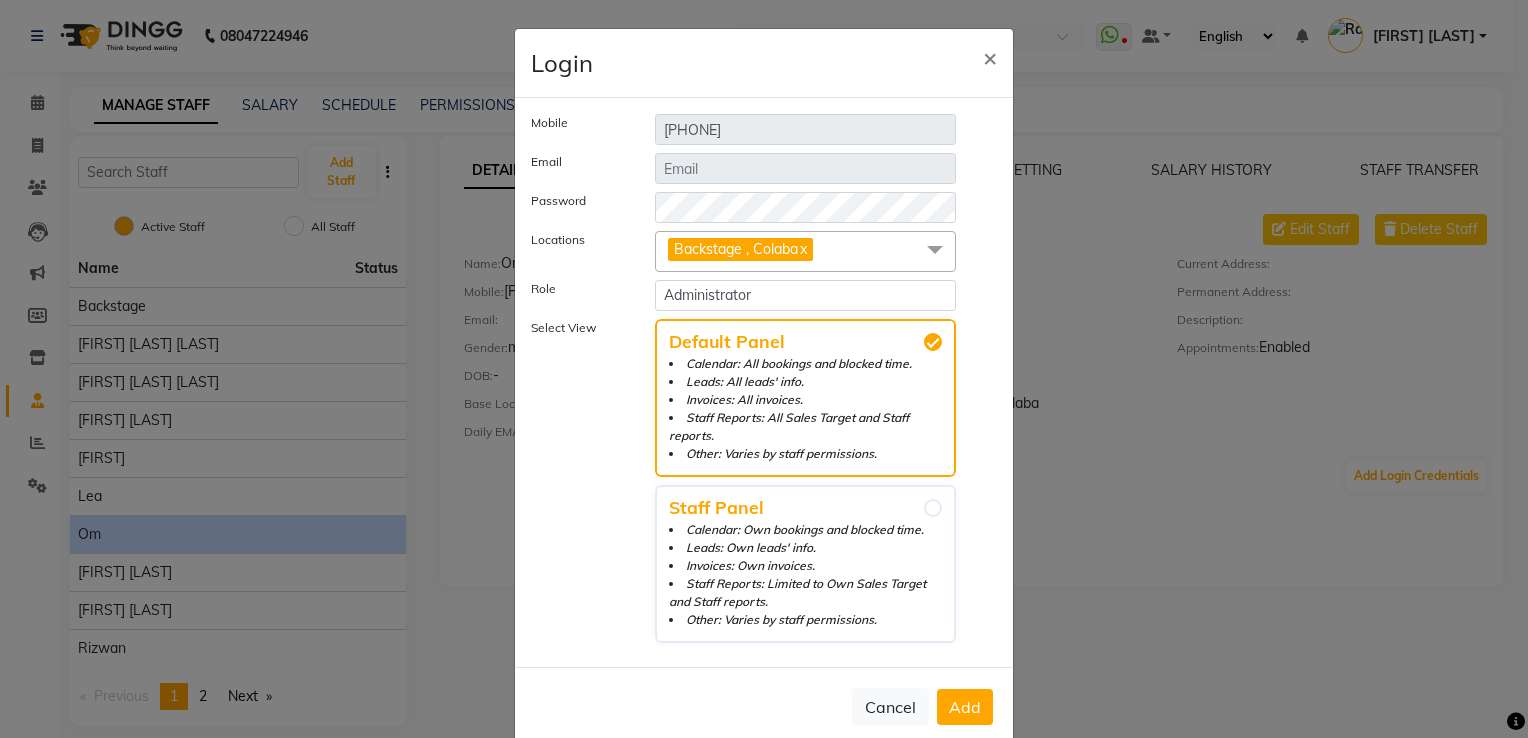 click on "Add" 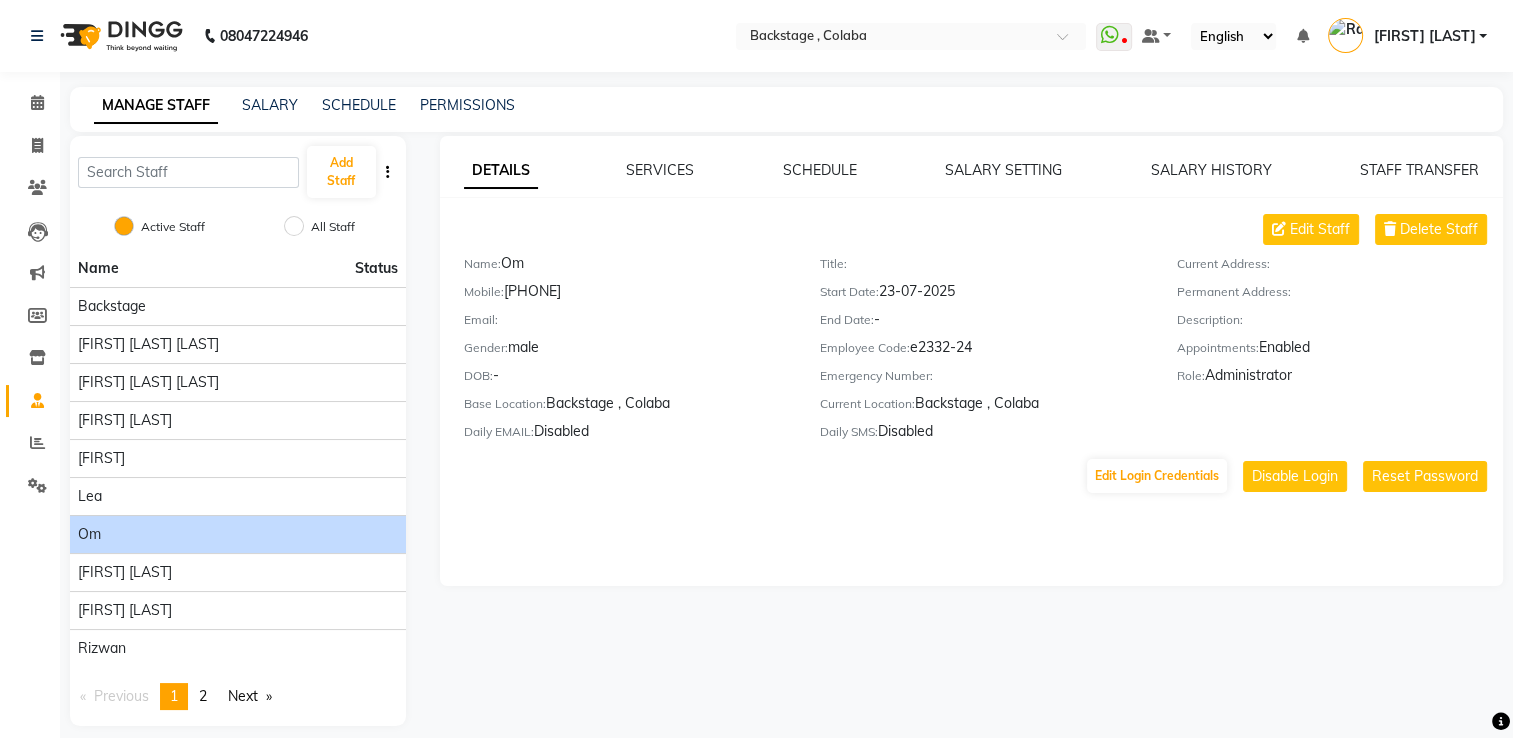 click on "Mobile:   [PHONE]" 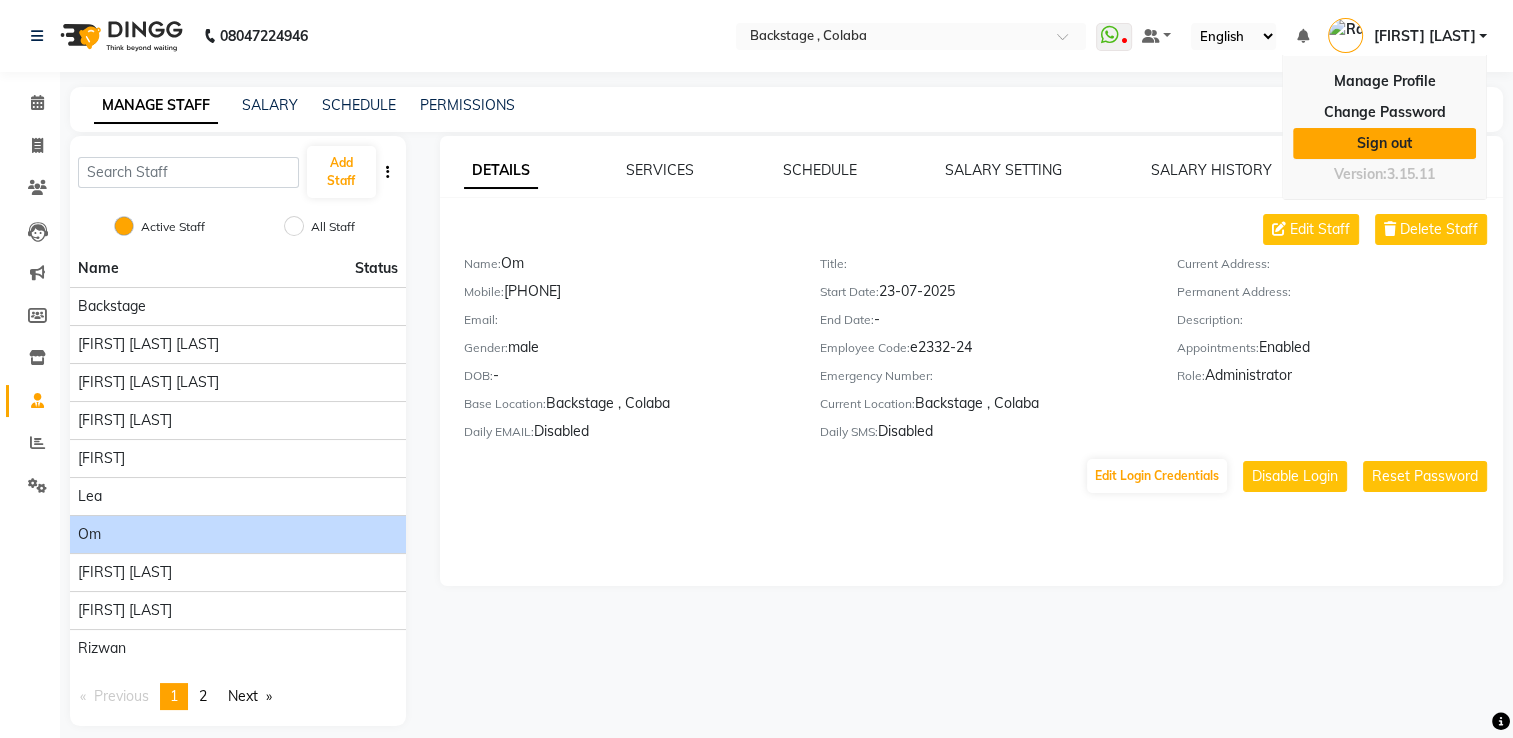 click on "Sign out" at bounding box center (1384, 143) 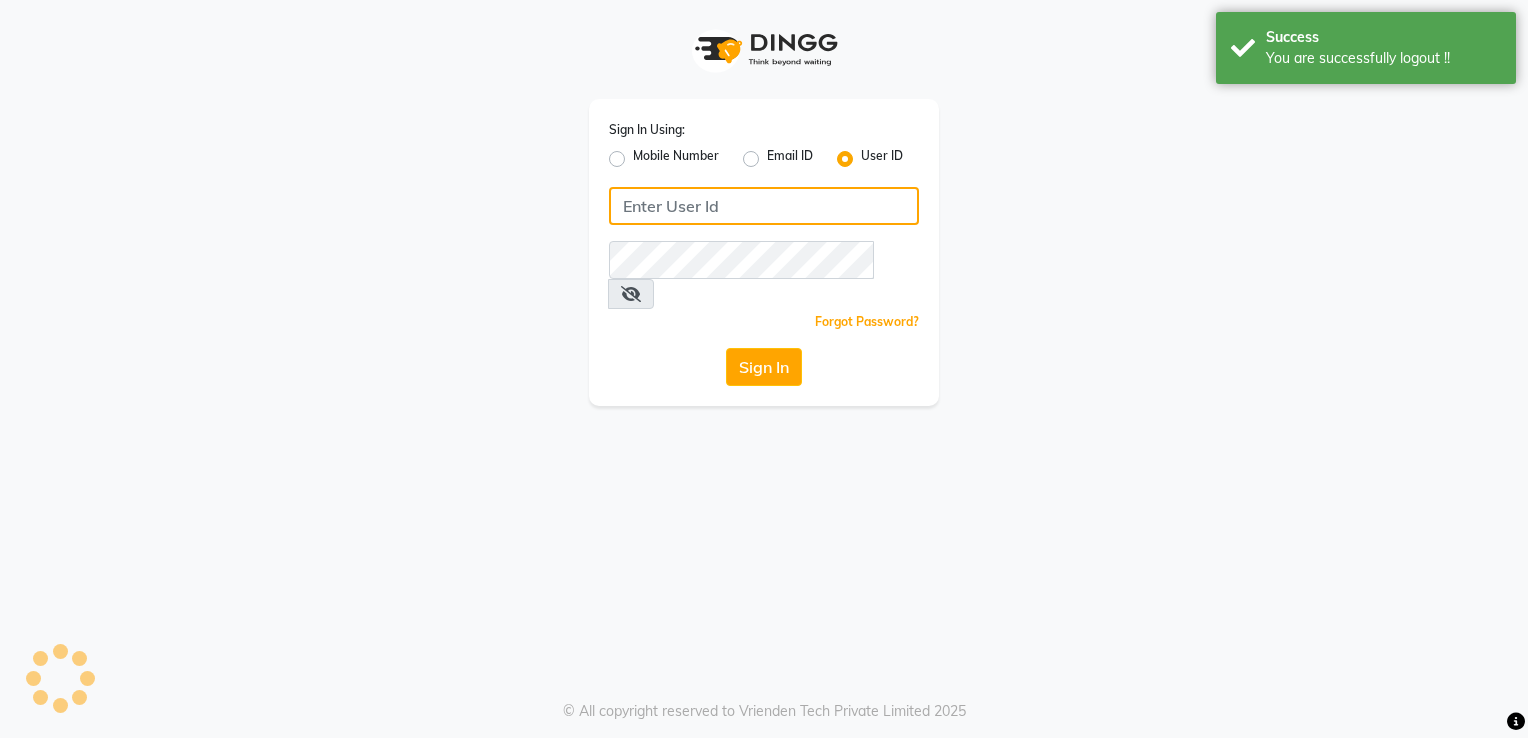 type on "[PHONE]" 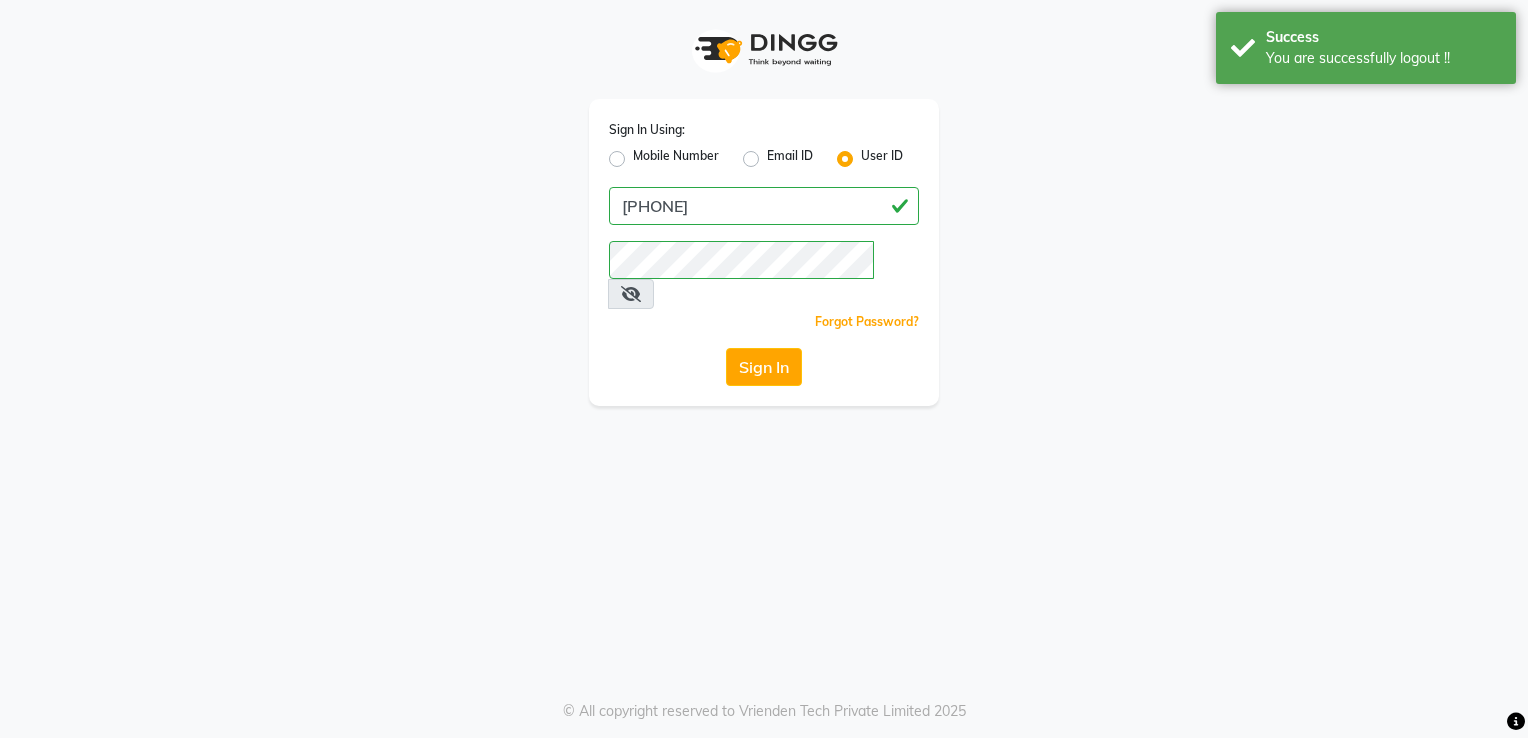click on "Mobile Number" 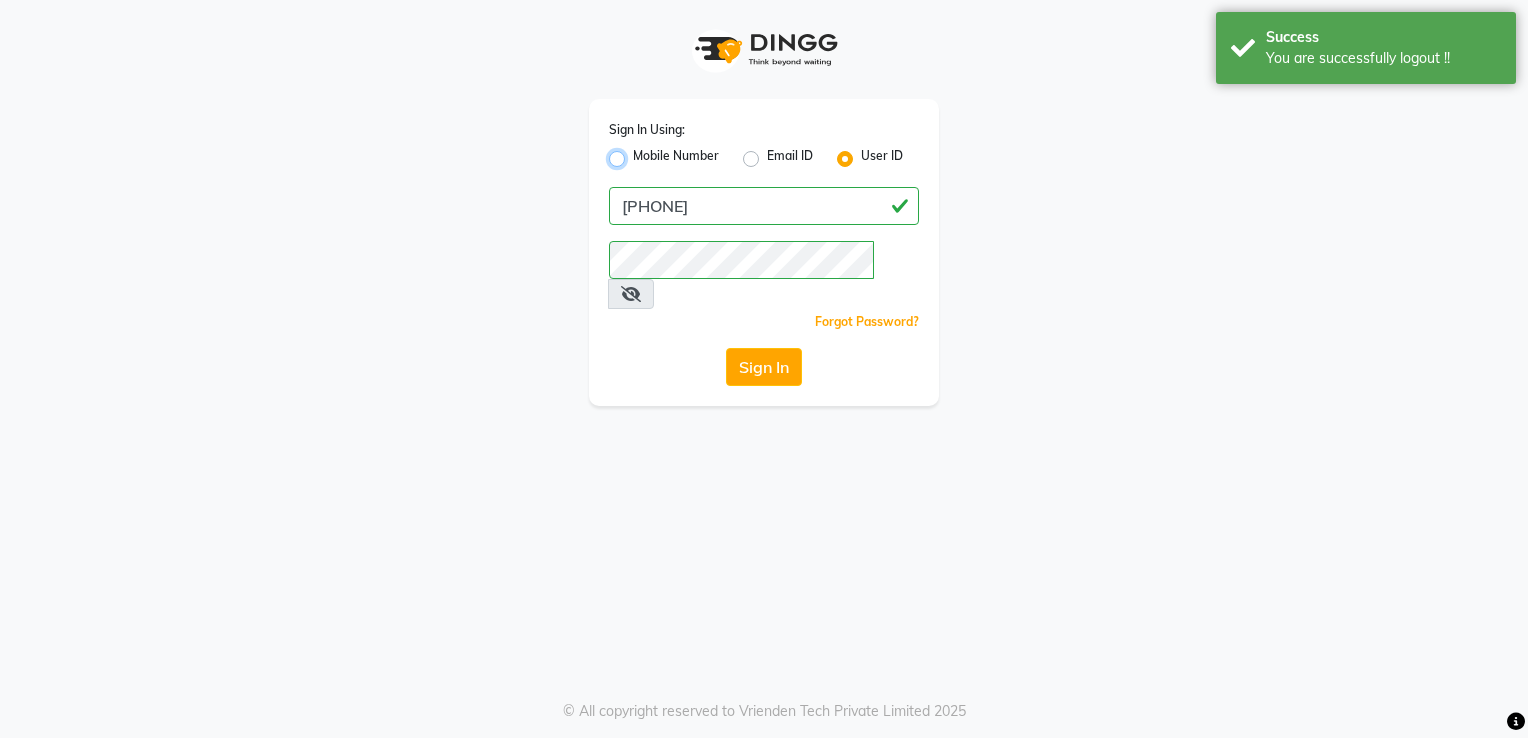 click on "Mobile Number" at bounding box center [639, 153] 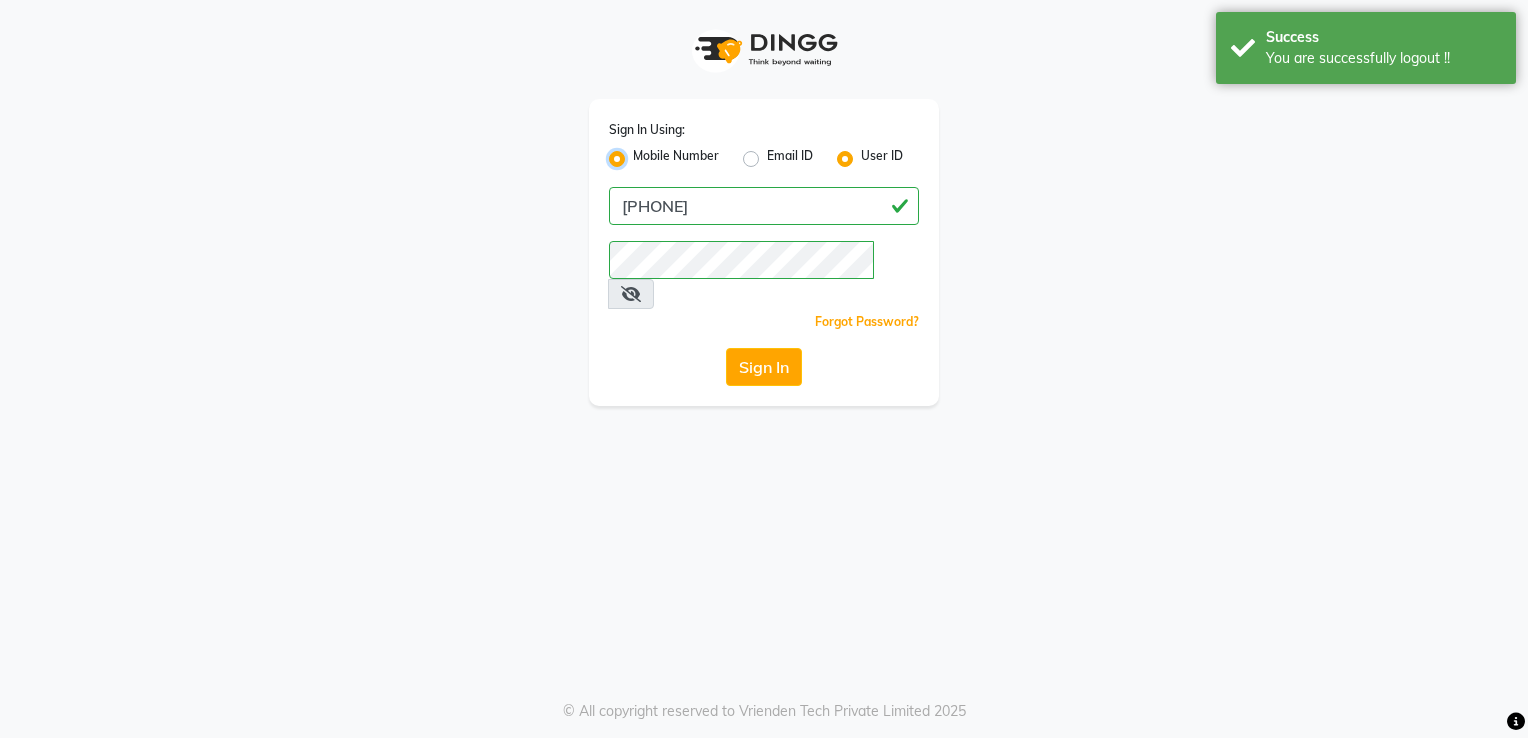 radio on "false" 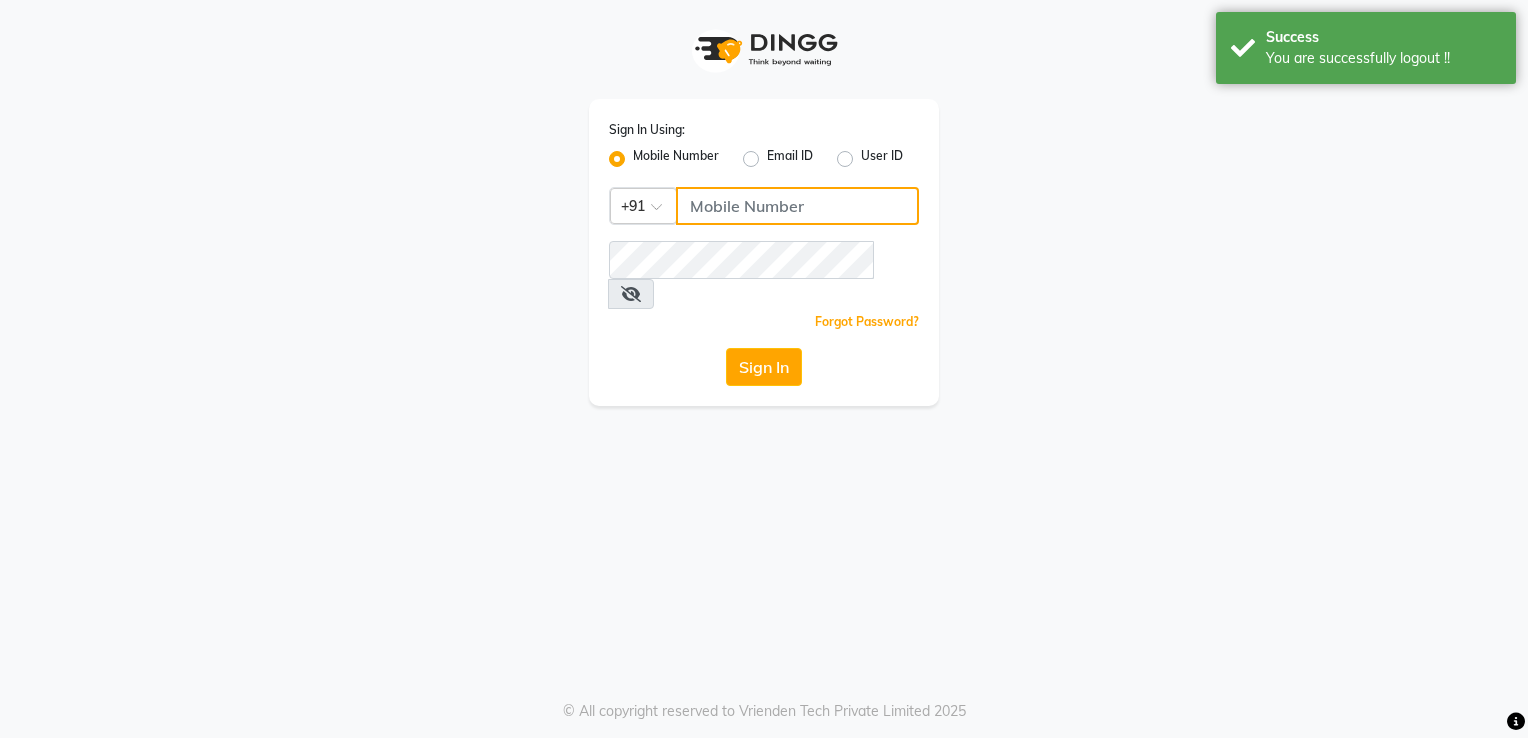 click 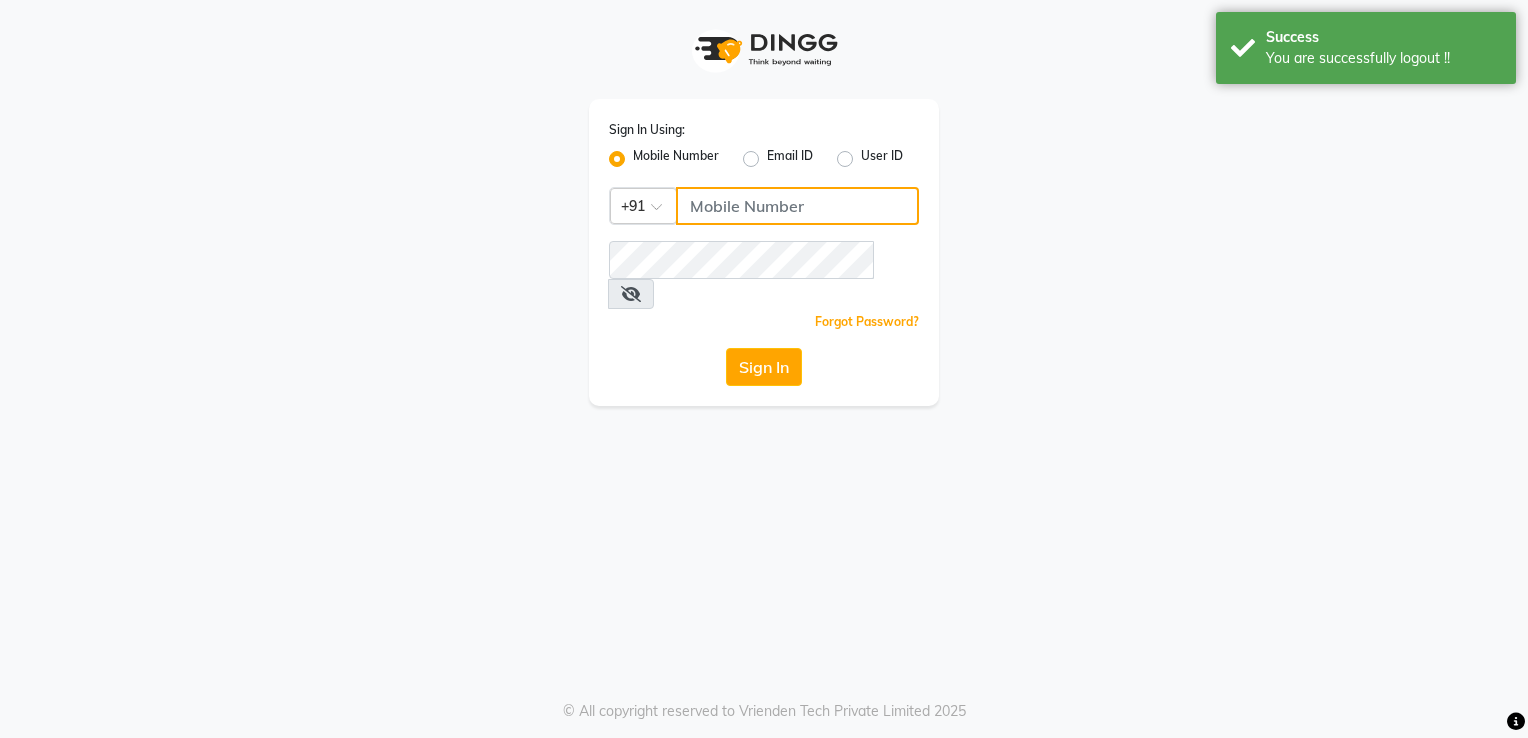 type on "[PHONE]" 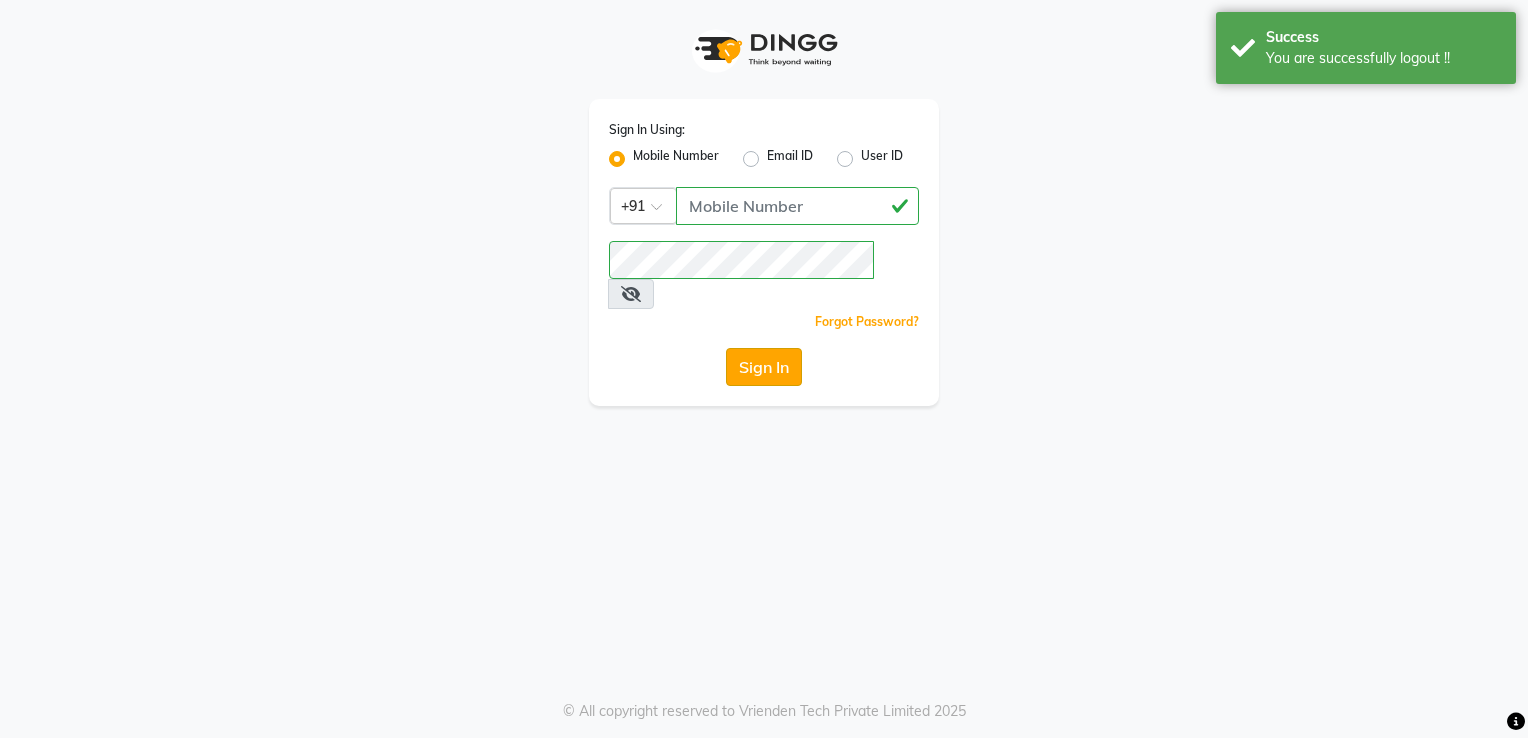 click on "Sign In" 